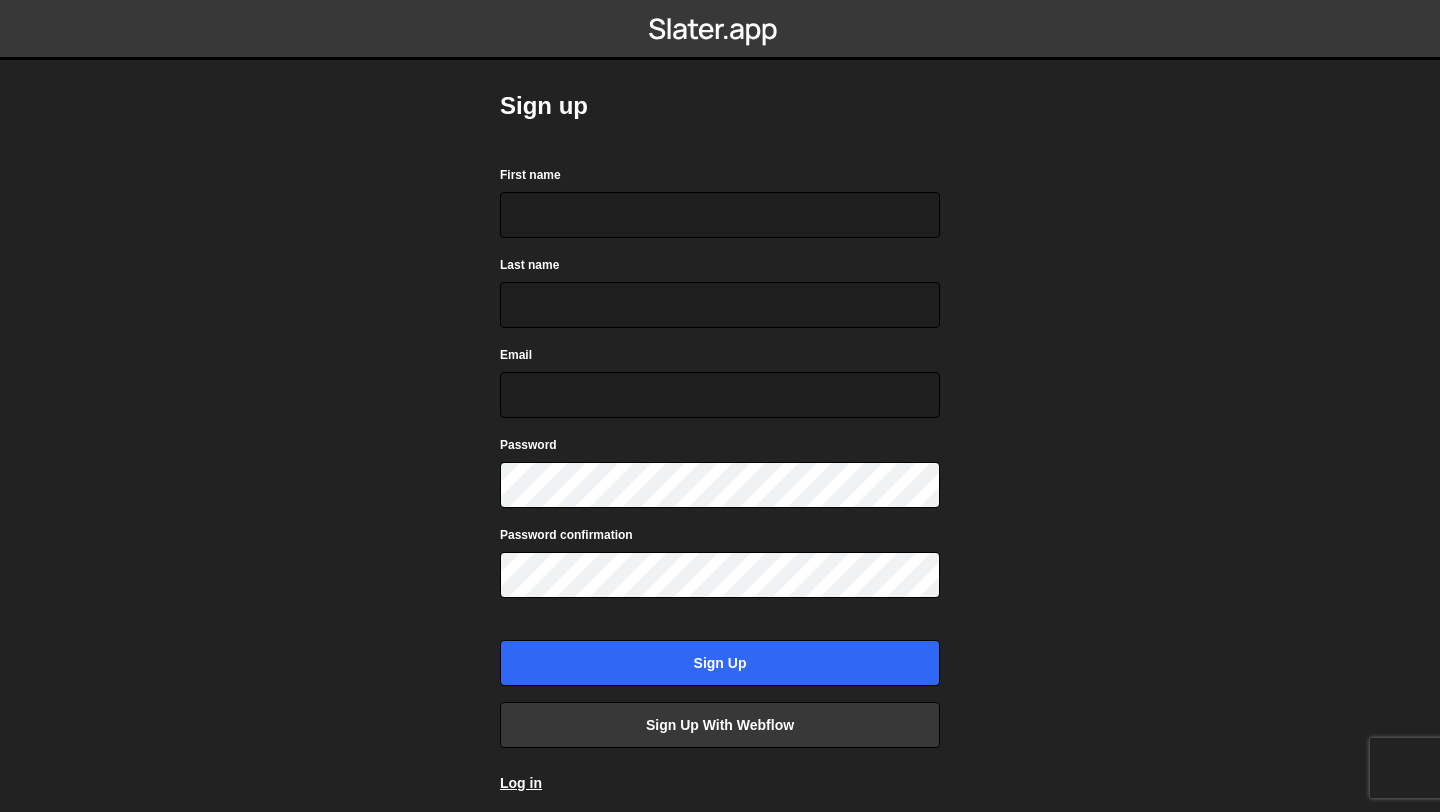 scroll, scrollTop: 0, scrollLeft: 0, axis: both 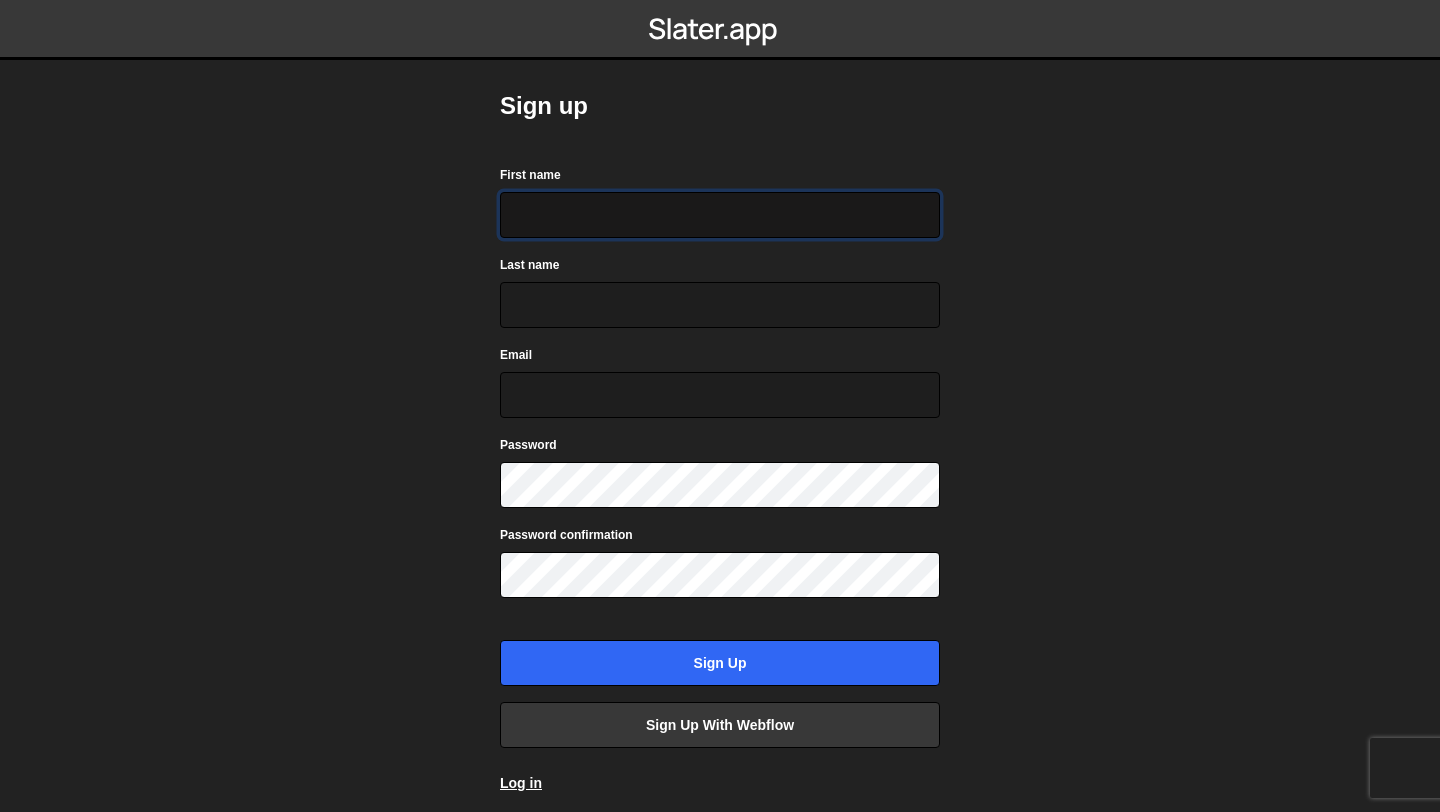 click on "First name" at bounding box center [720, 215] 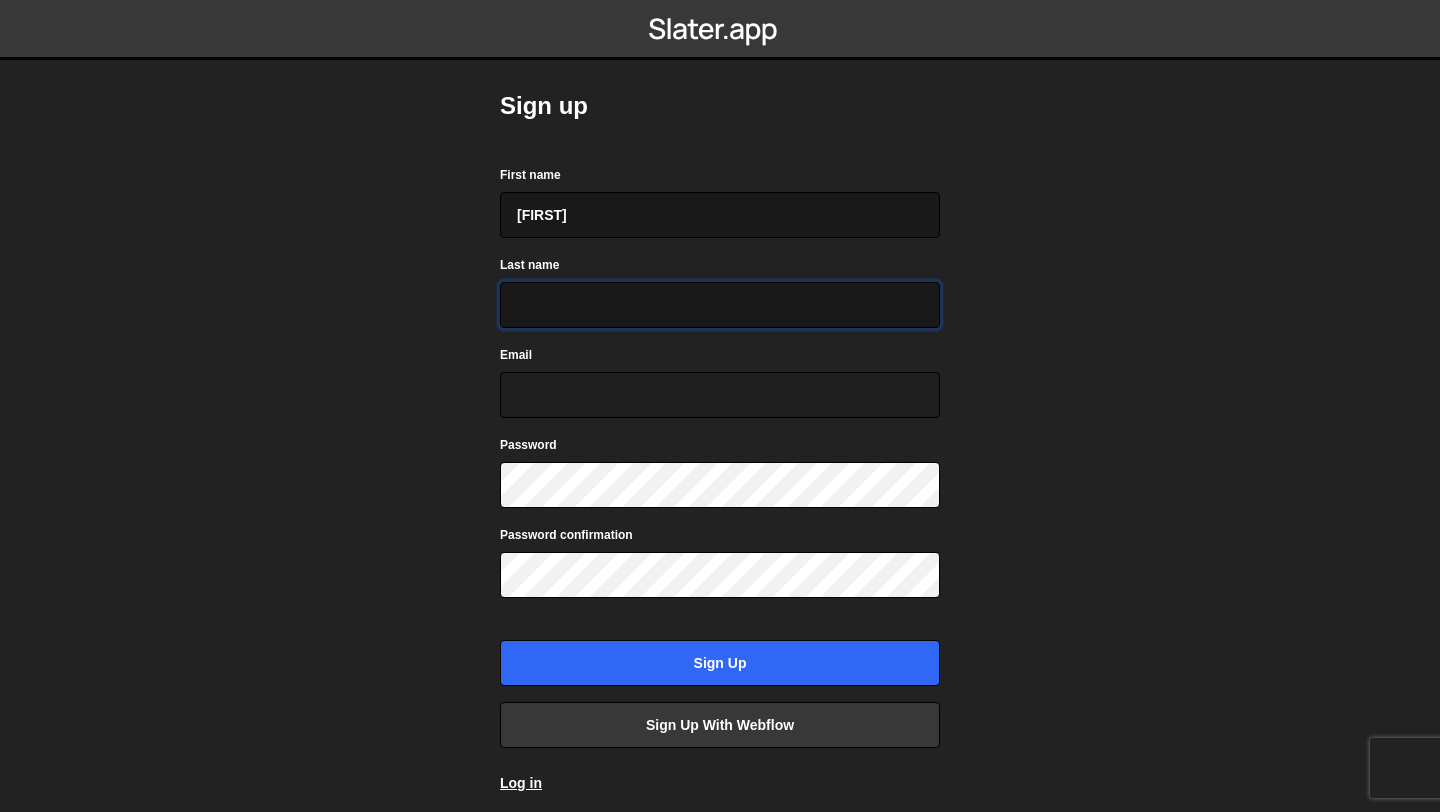 type on "Beauchet" 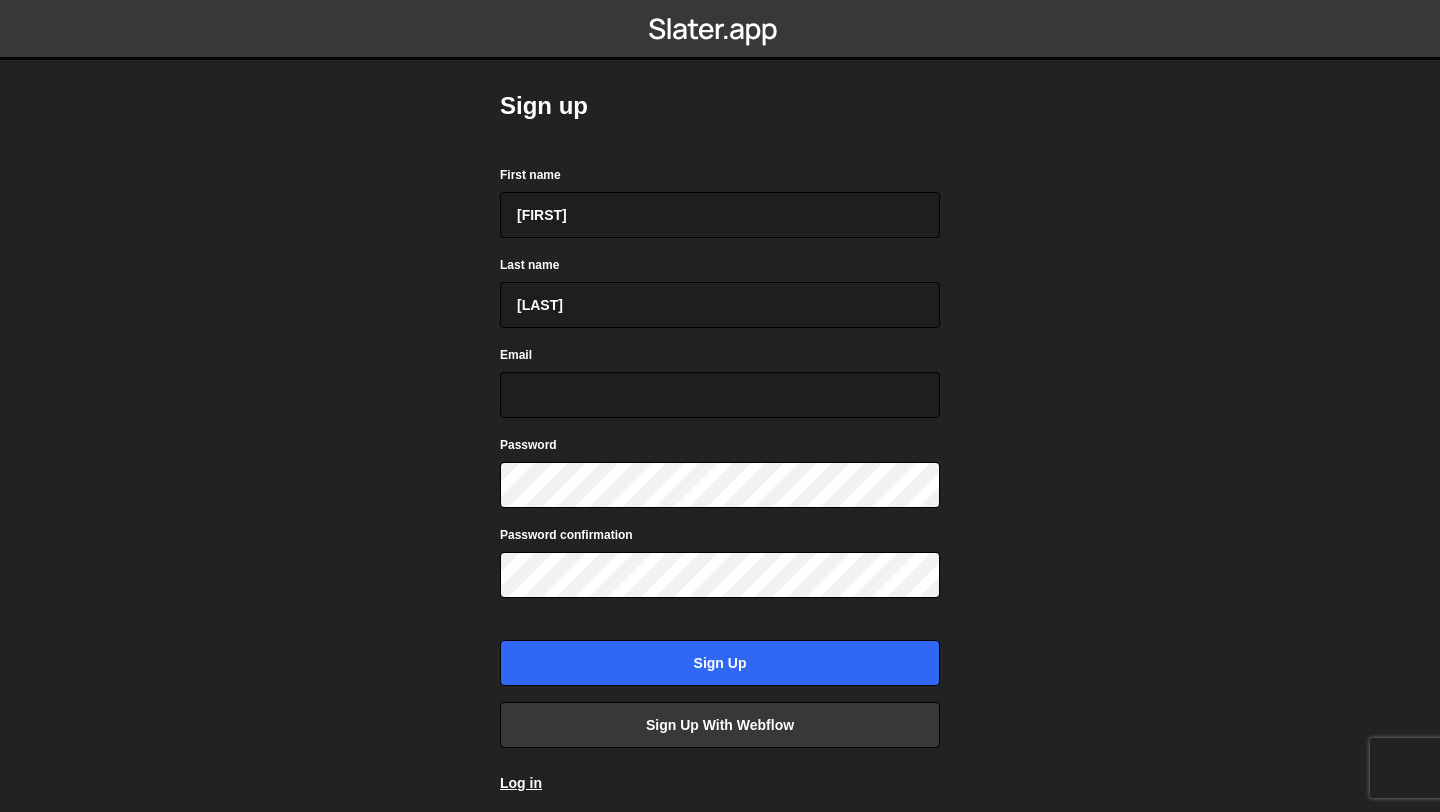 click on "Email" at bounding box center (720, 381) 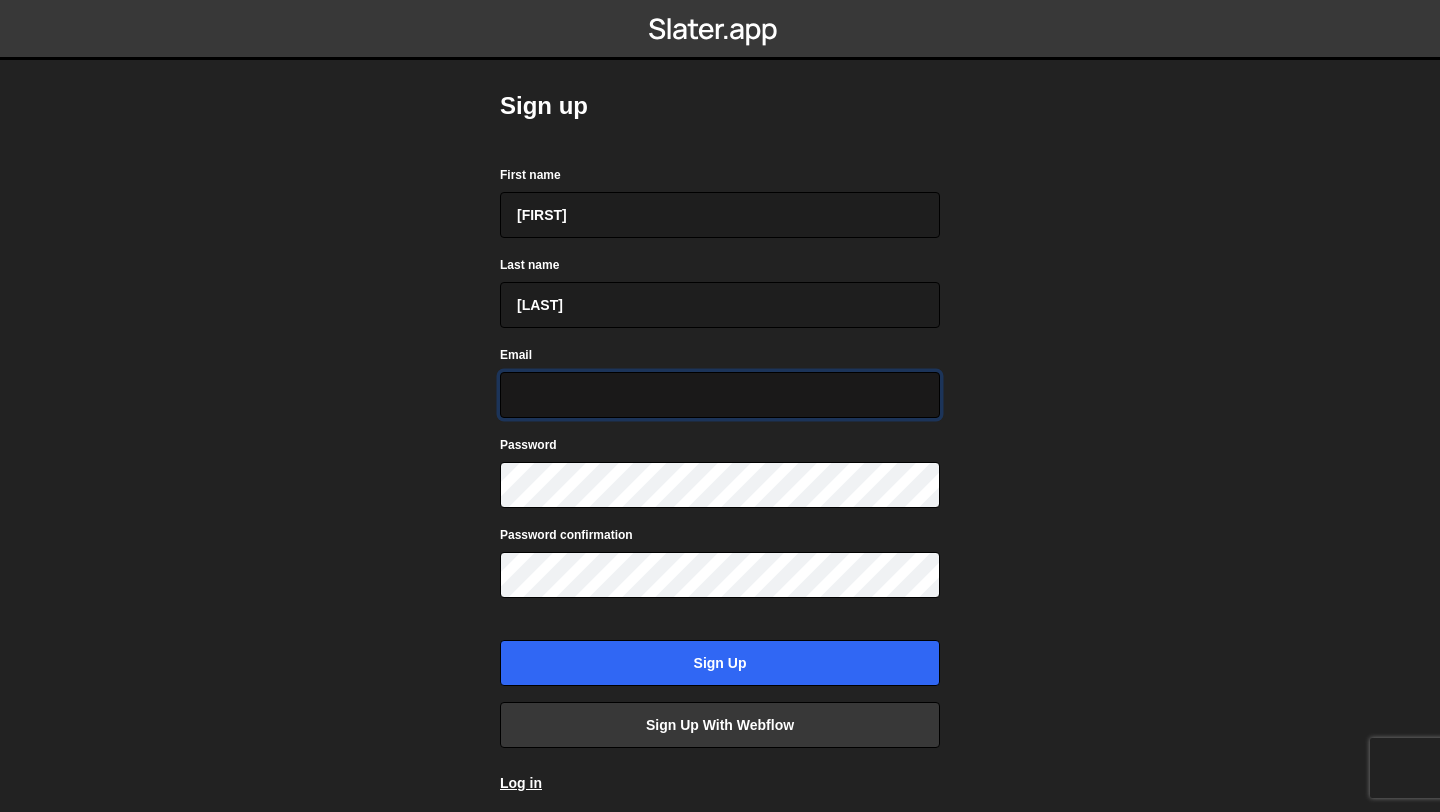 click on "Email" at bounding box center (720, 395) 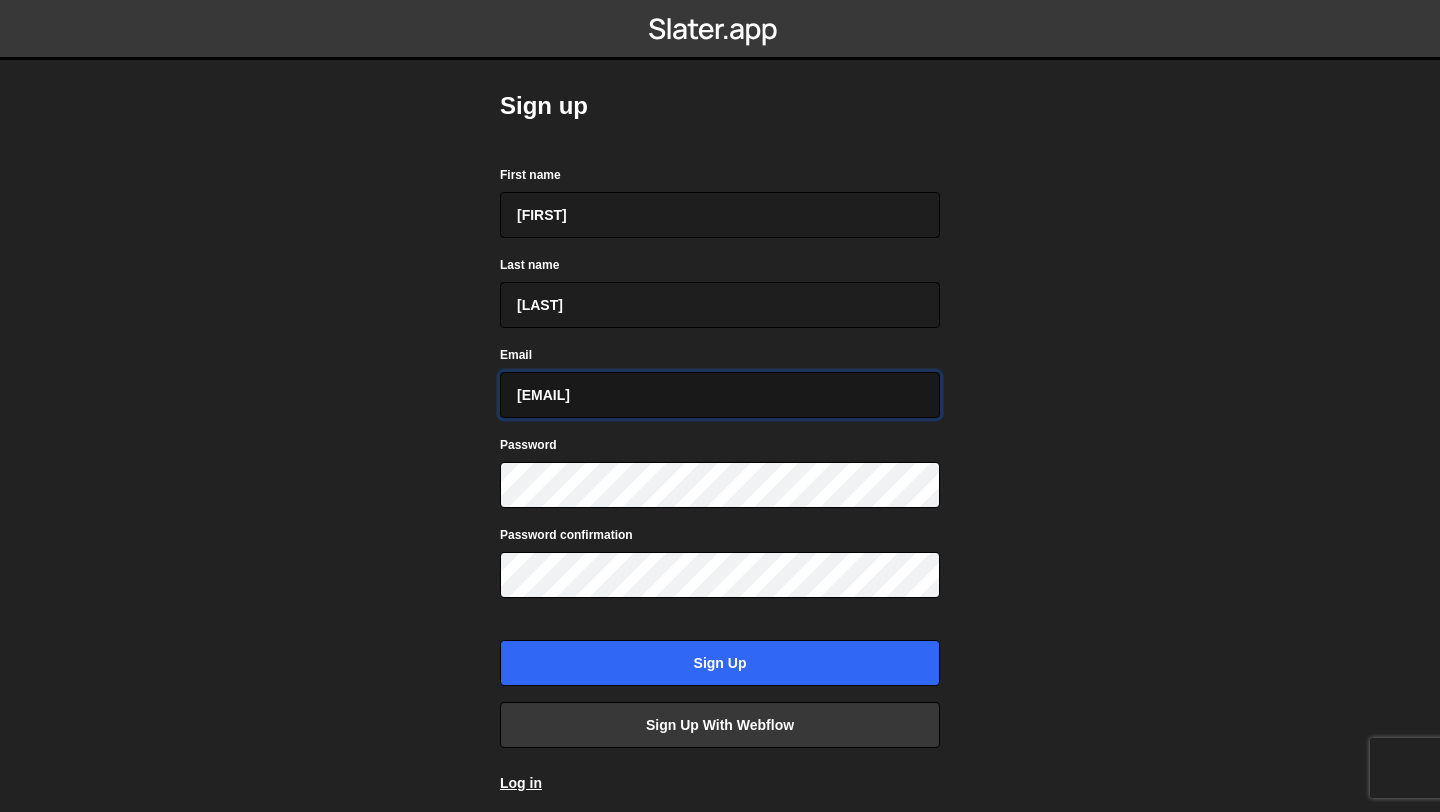 type on "mbeauchetm@gmail.com" 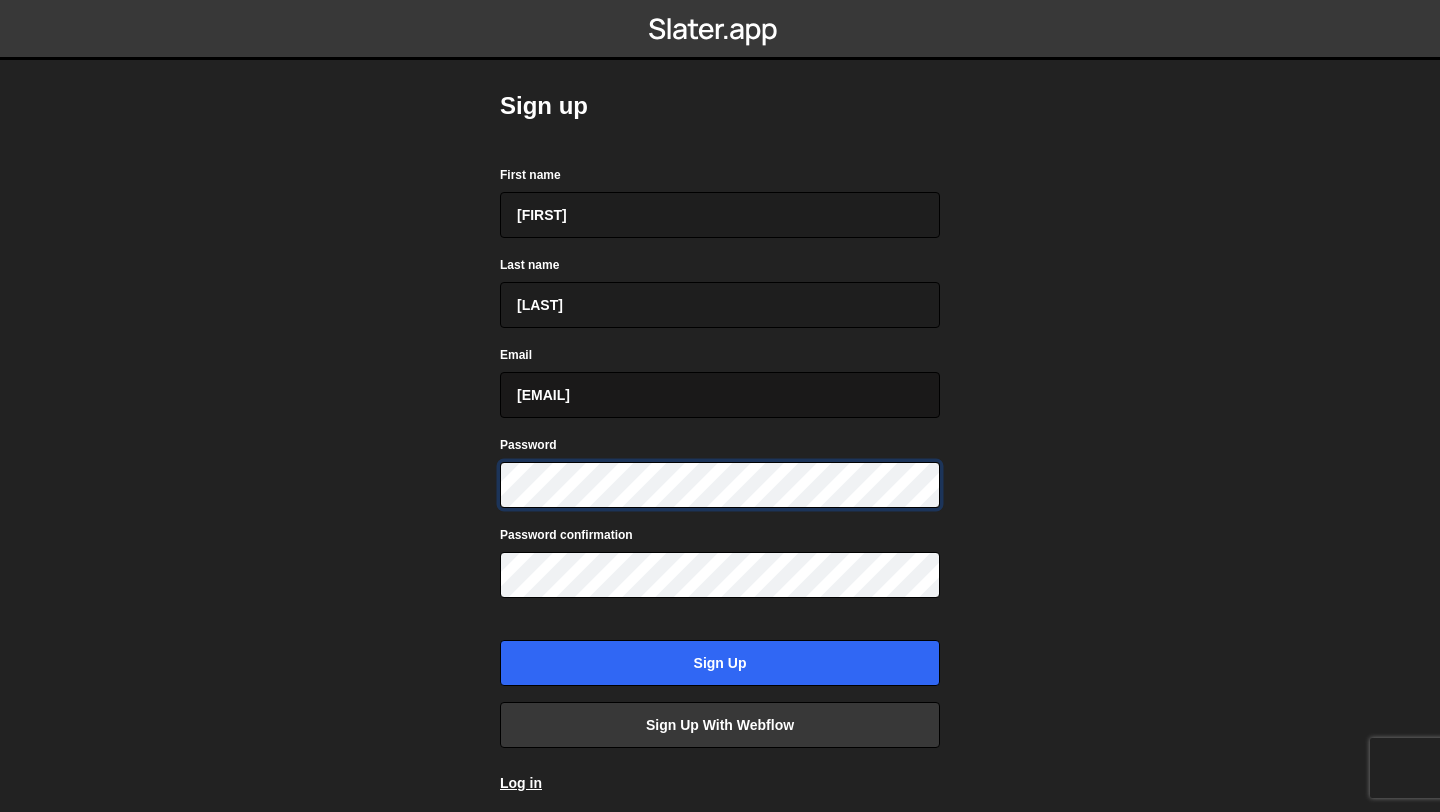 scroll, scrollTop: 71, scrollLeft: 0, axis: vertical 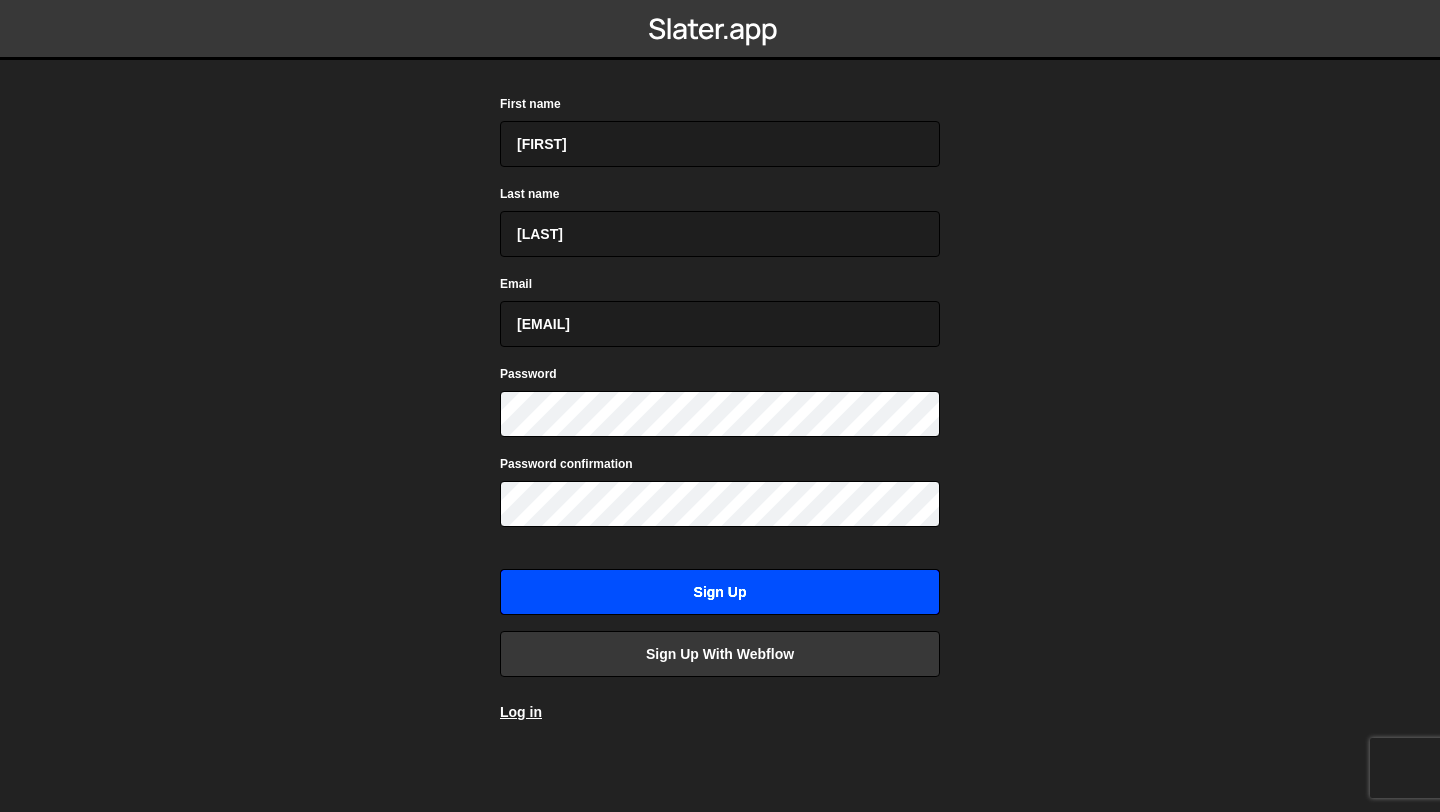 click on "Sign up" at bounding box center (720, 592) 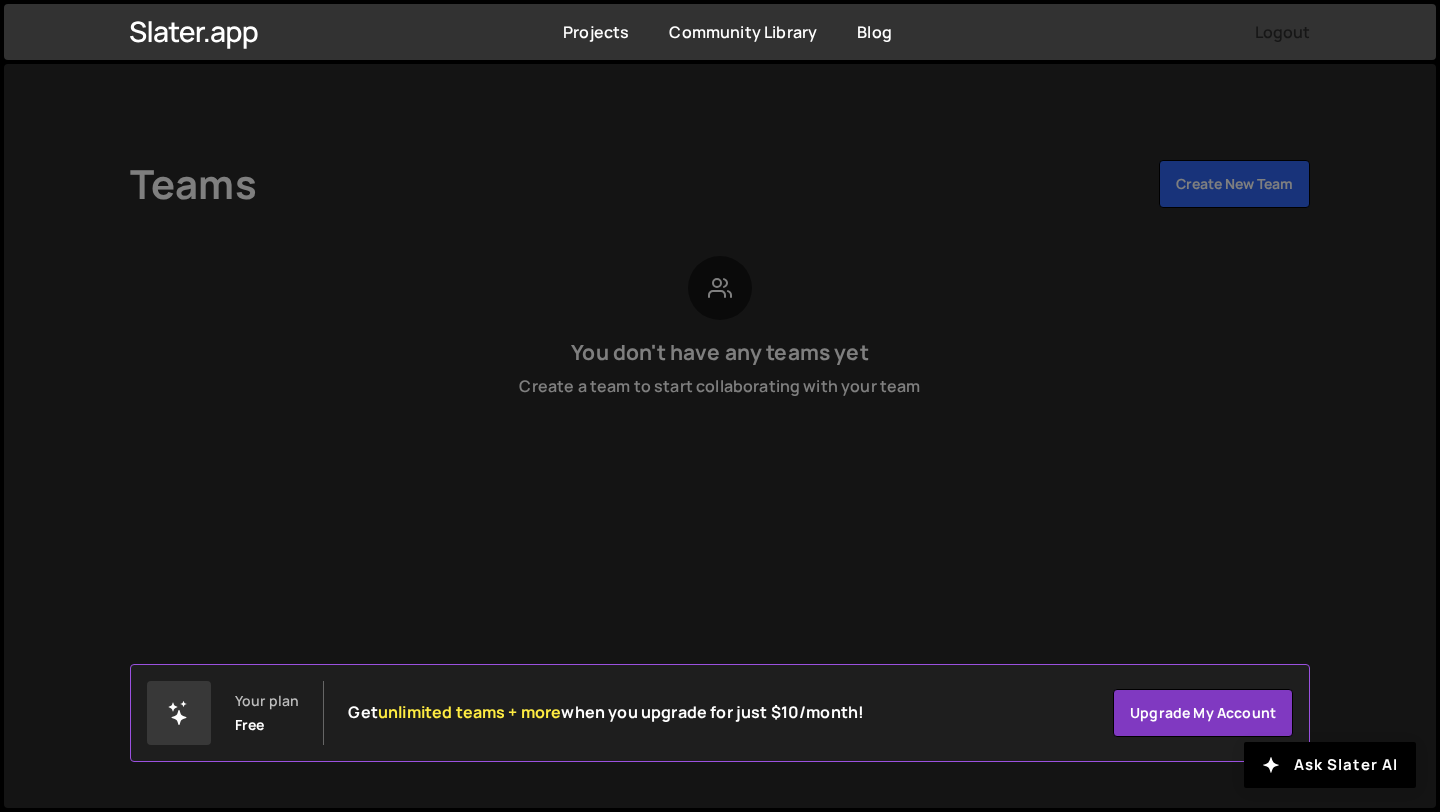 scroll, scrollTop: 0, scrollLeft: 0, axis: both 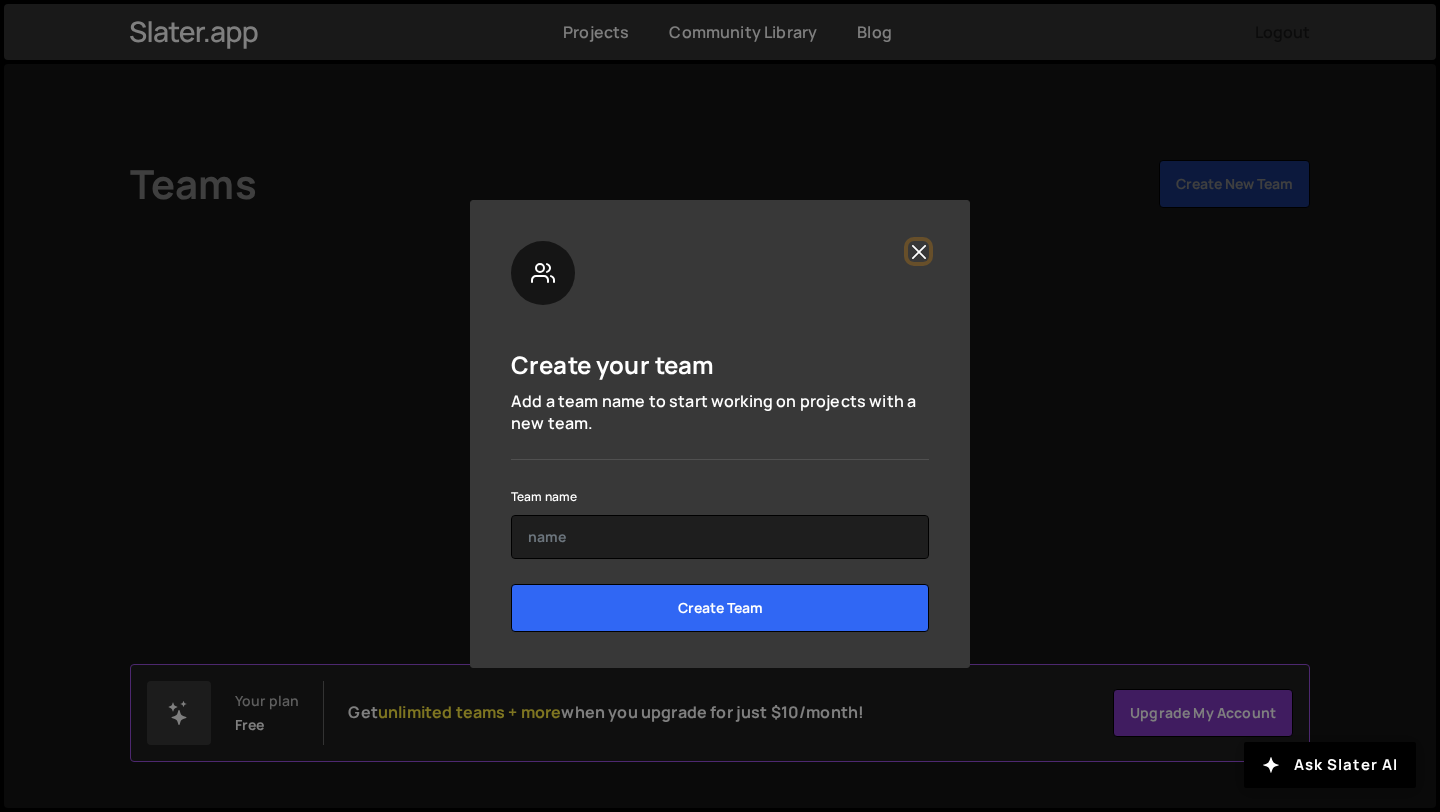click at bounding box center [918, 251] 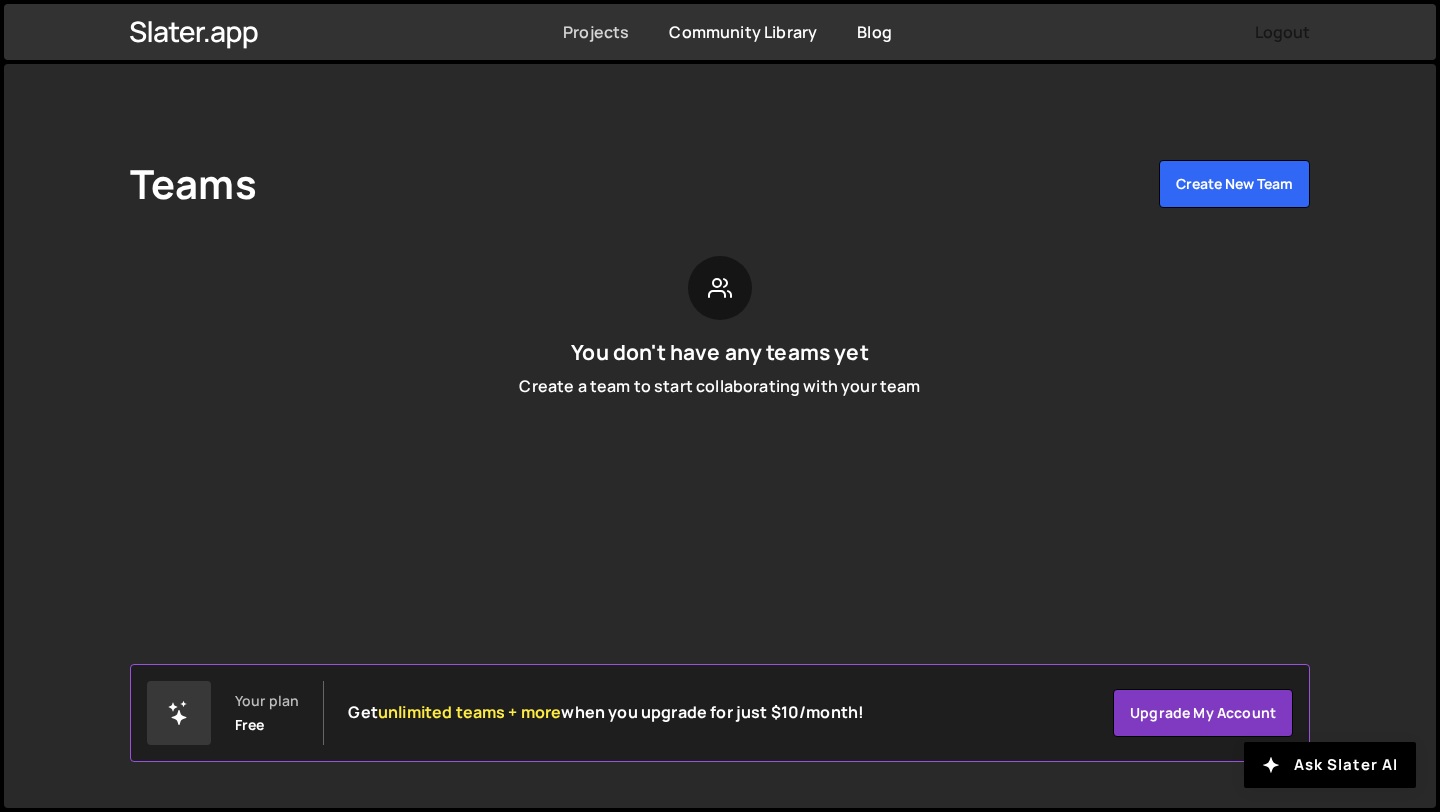 click on "Projects" at bounding box center (596, 32) 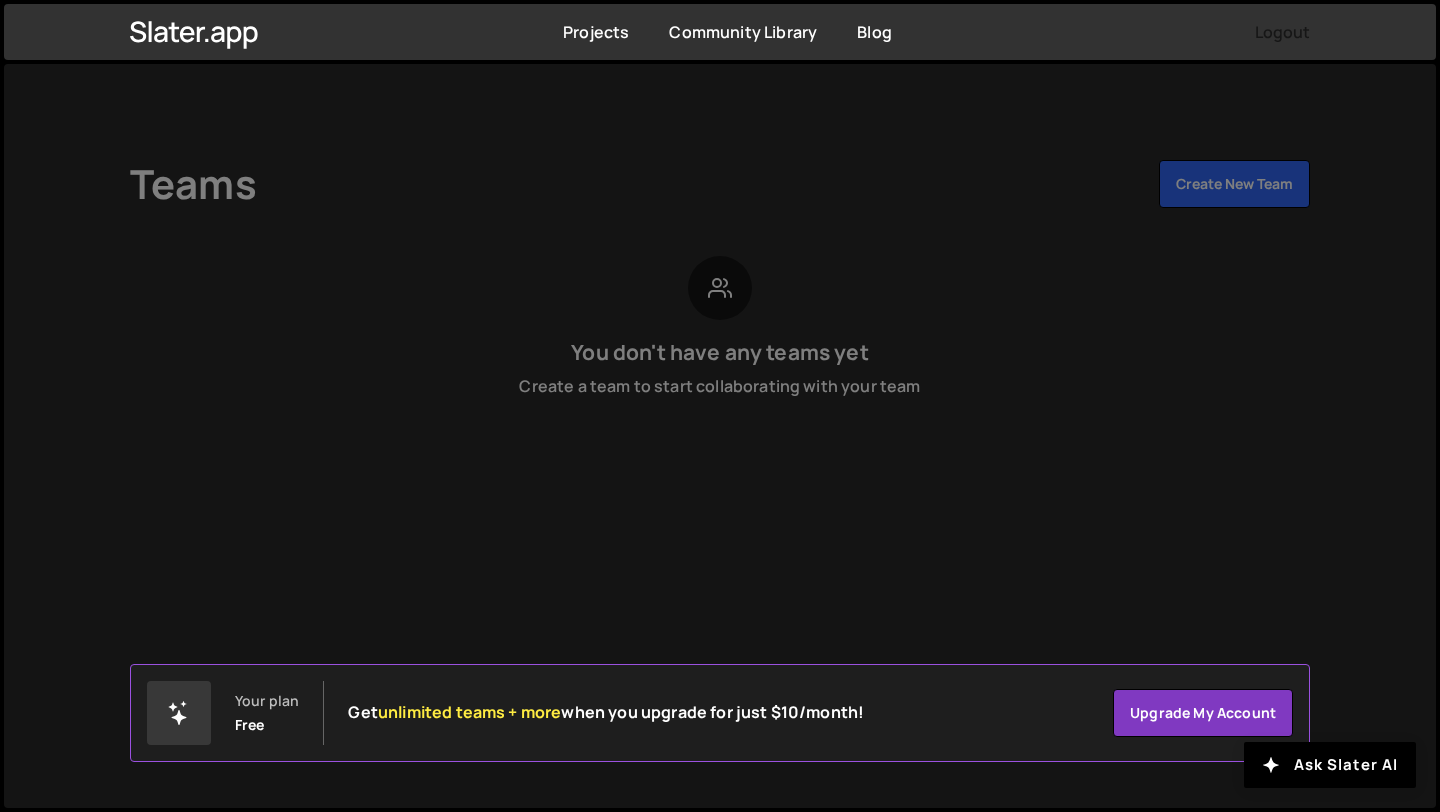 scroll, scrollTop: 0, scrollLeft: 0, axis: both 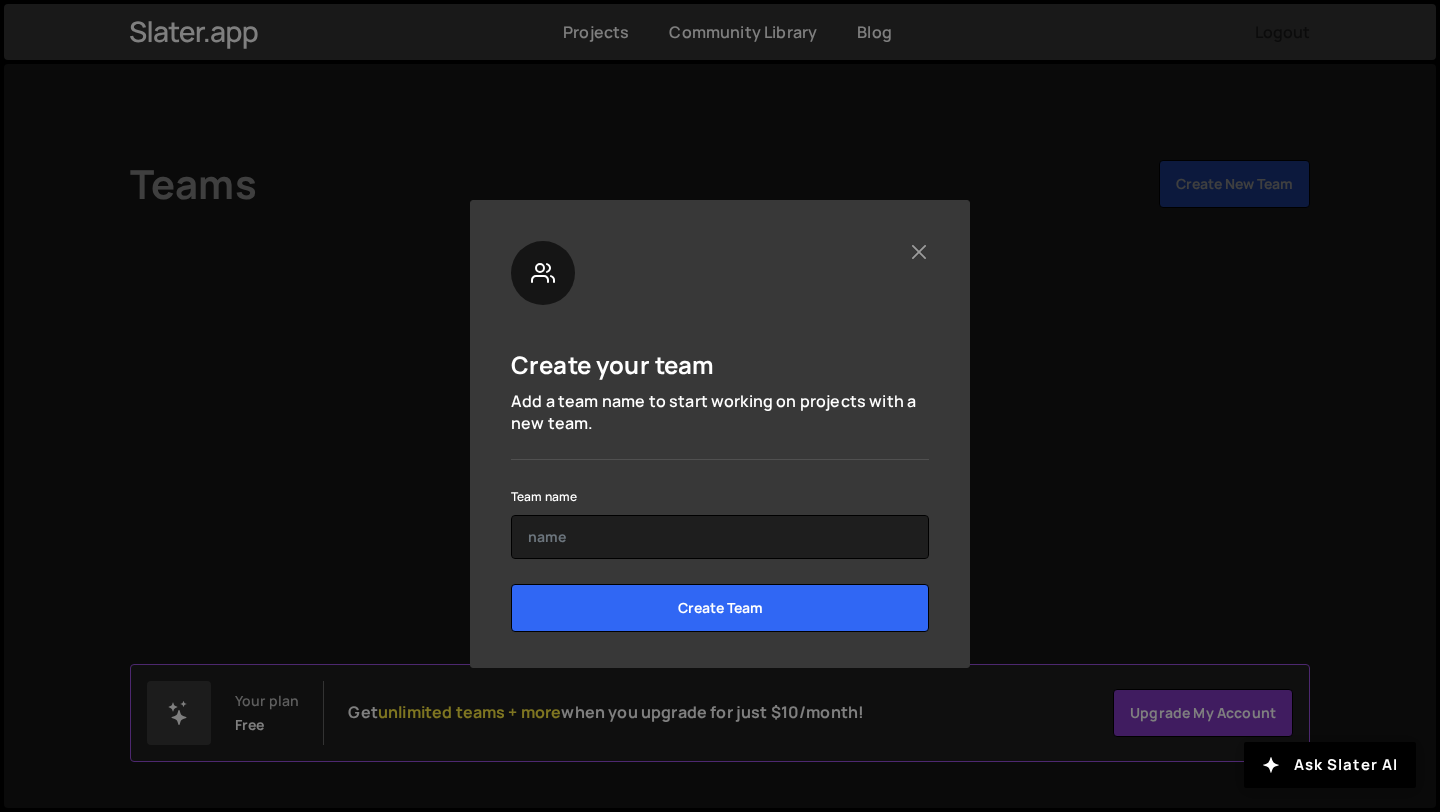 click on "Create your team
Add a team name to start working on projects with a new team.
Team name
Create Team" at bounding box center [720, 434] 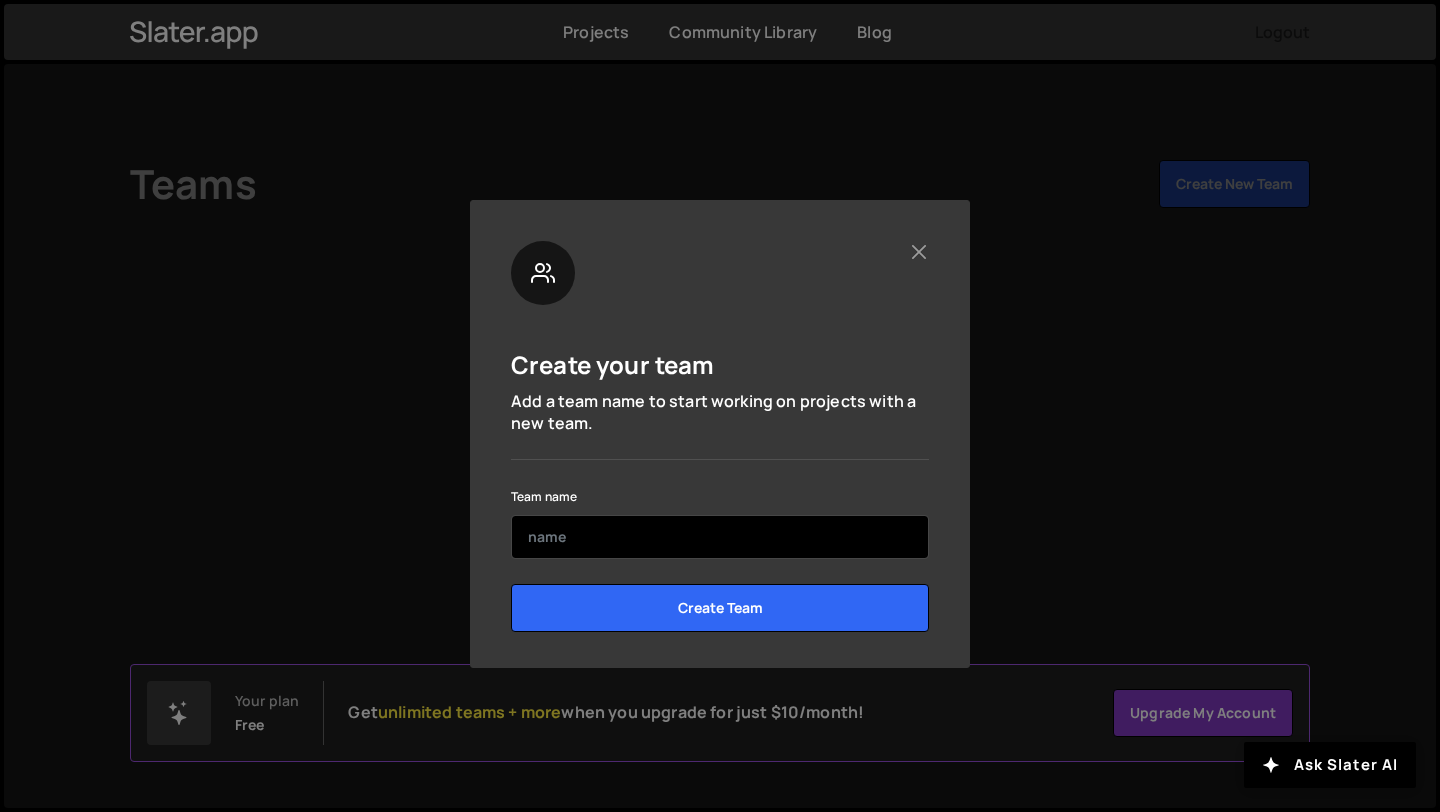 click at bounding box center [720, 537] 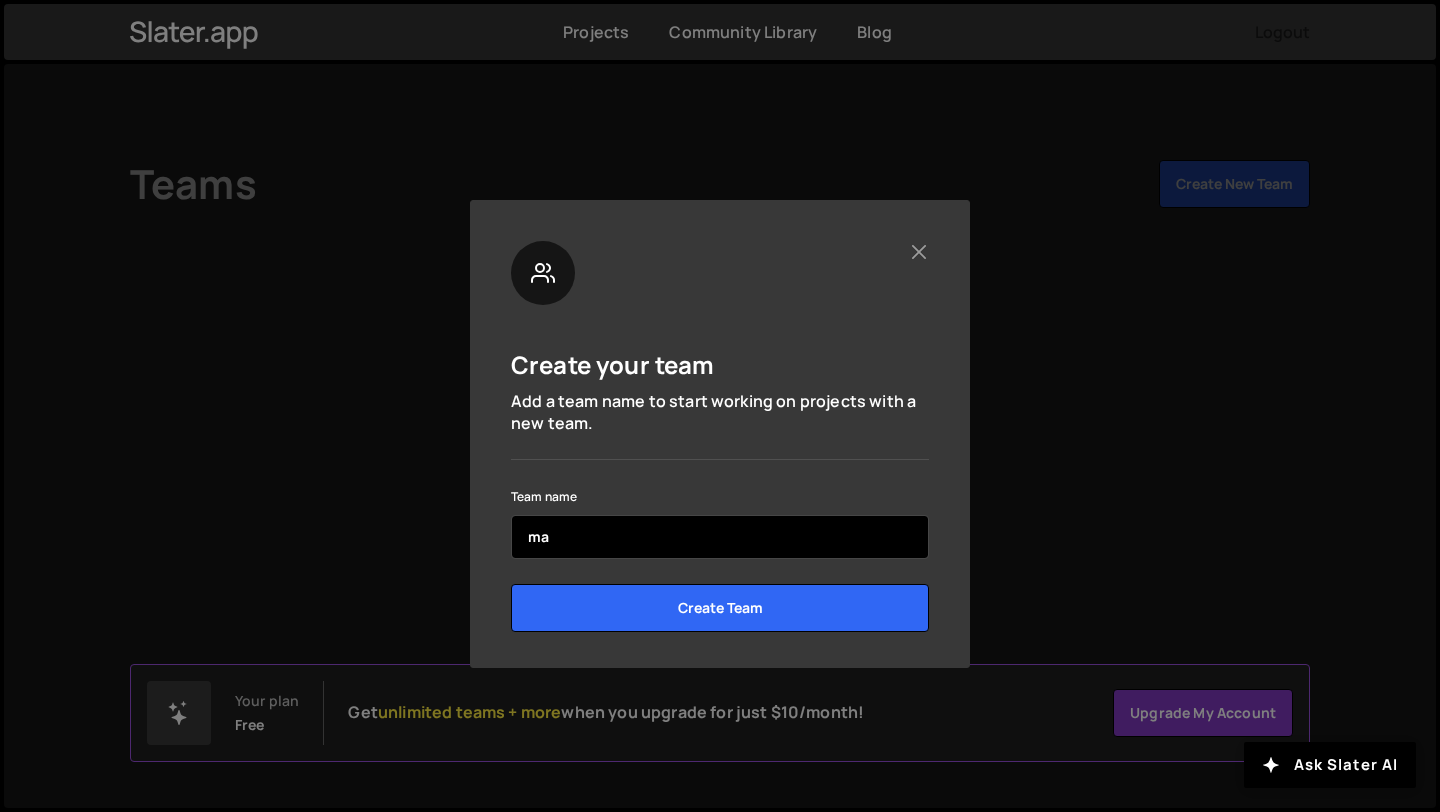 type on "m" 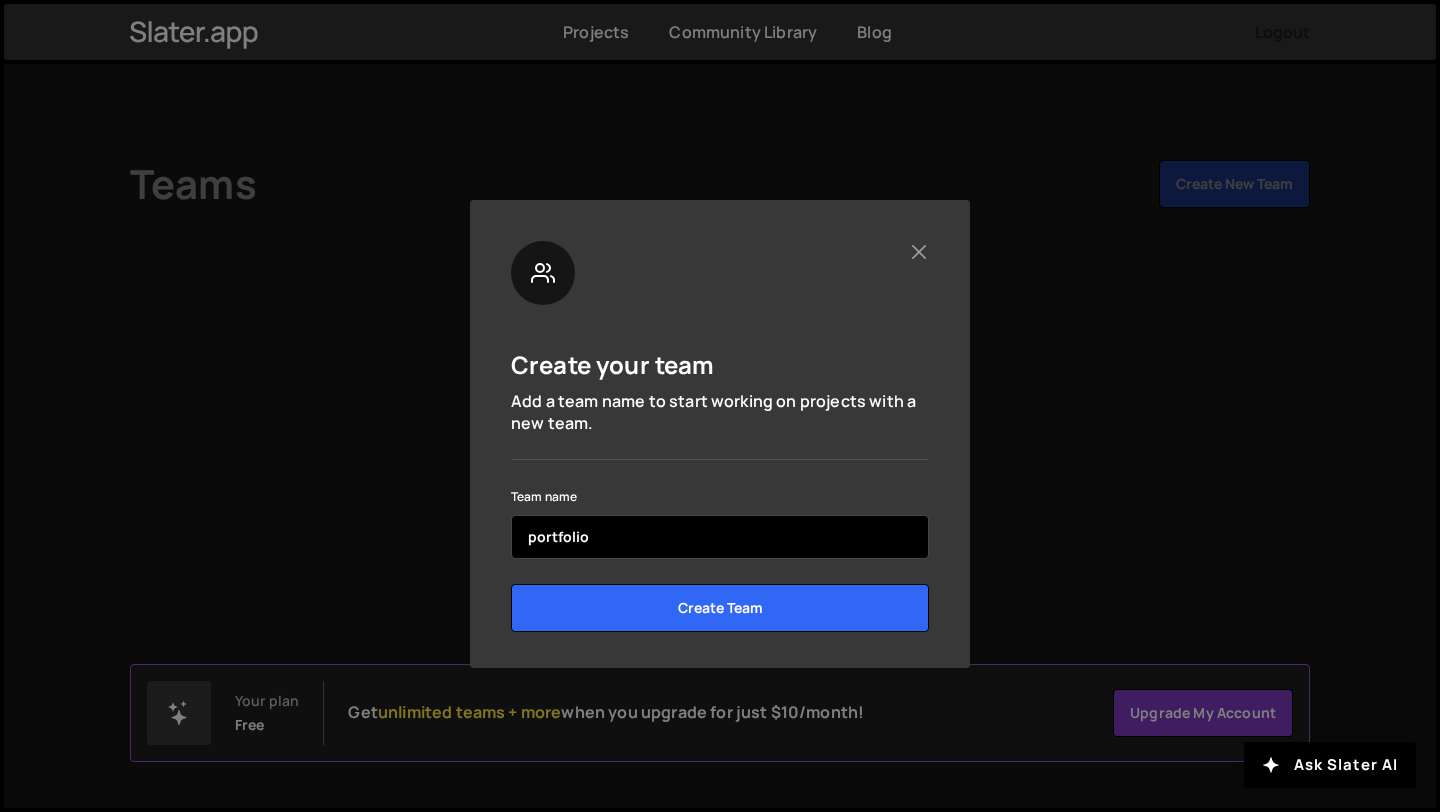 type on "portfolio" 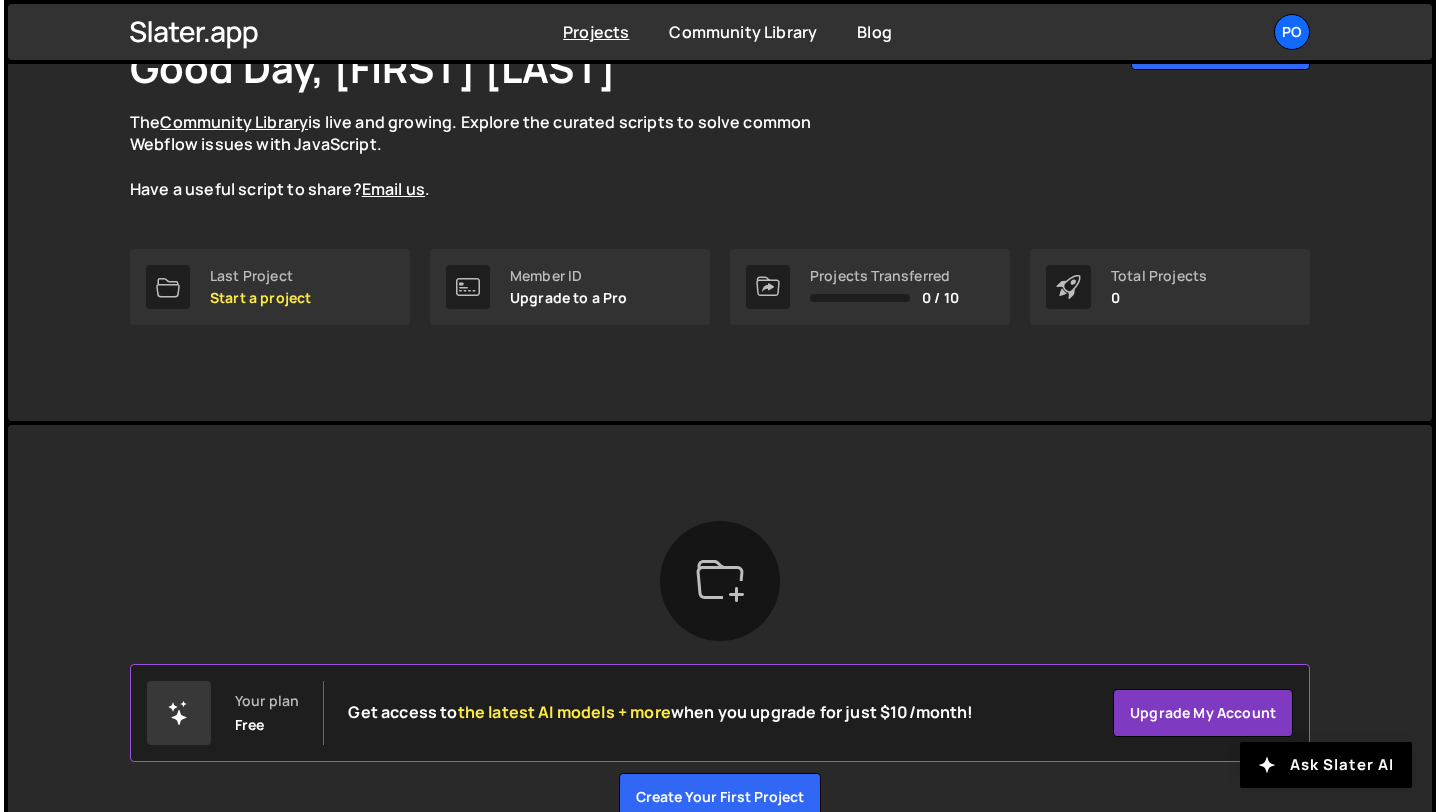 scroll, scrollTop: 166, scrollLeft: 0, axis: vertical 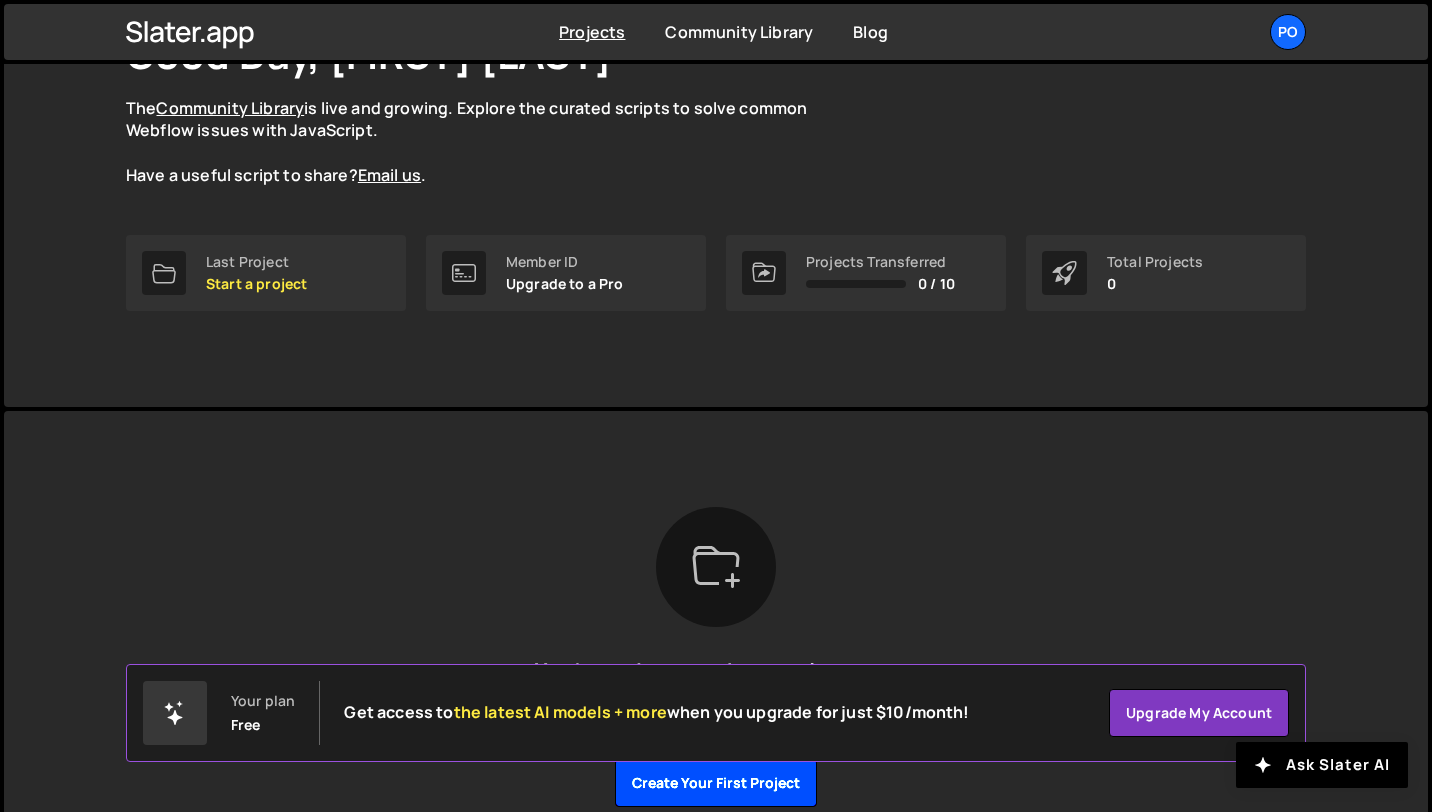 click on "Create your first project" at bounding box center [716, 783] 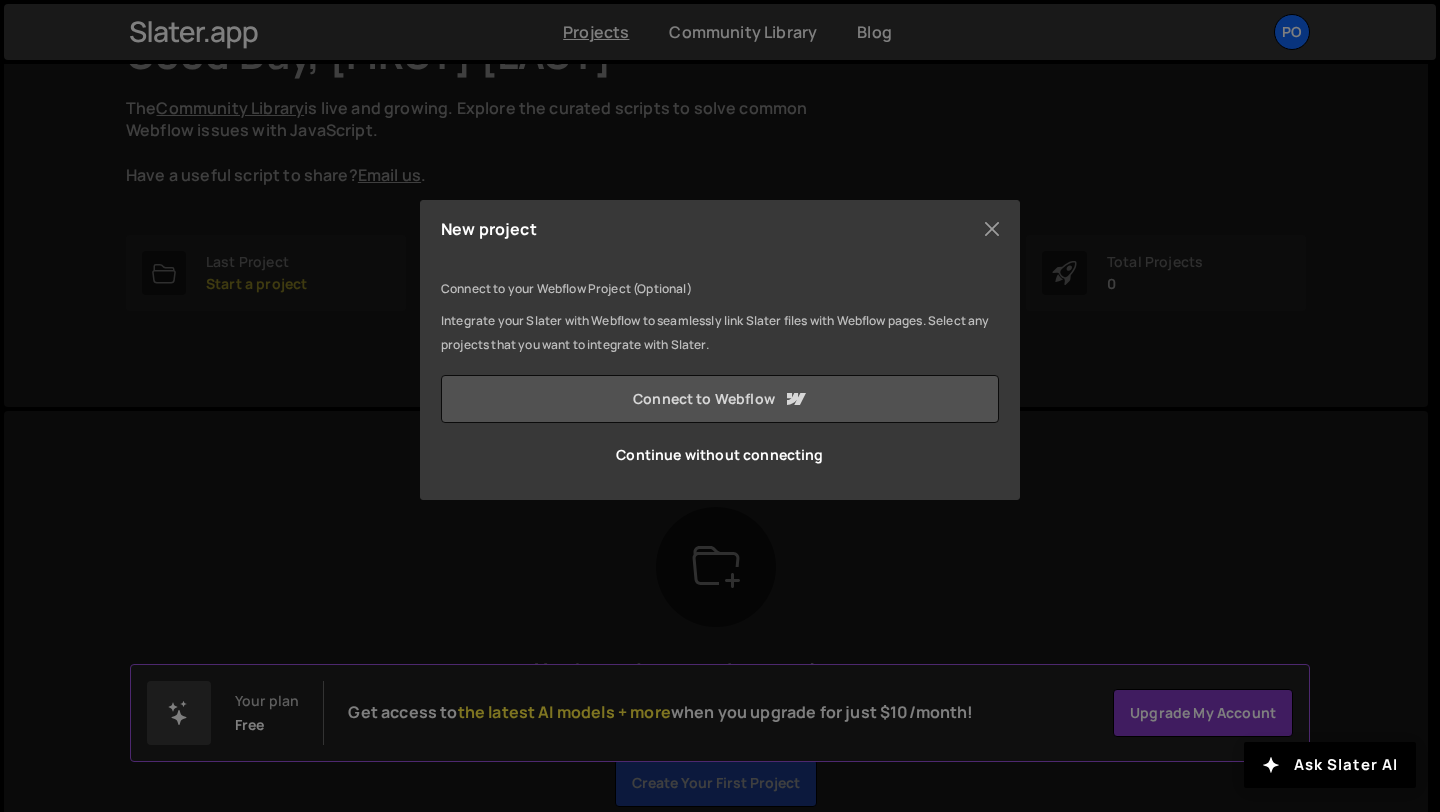 click on "Connect to Webflow" at bounding box center (720, 399) 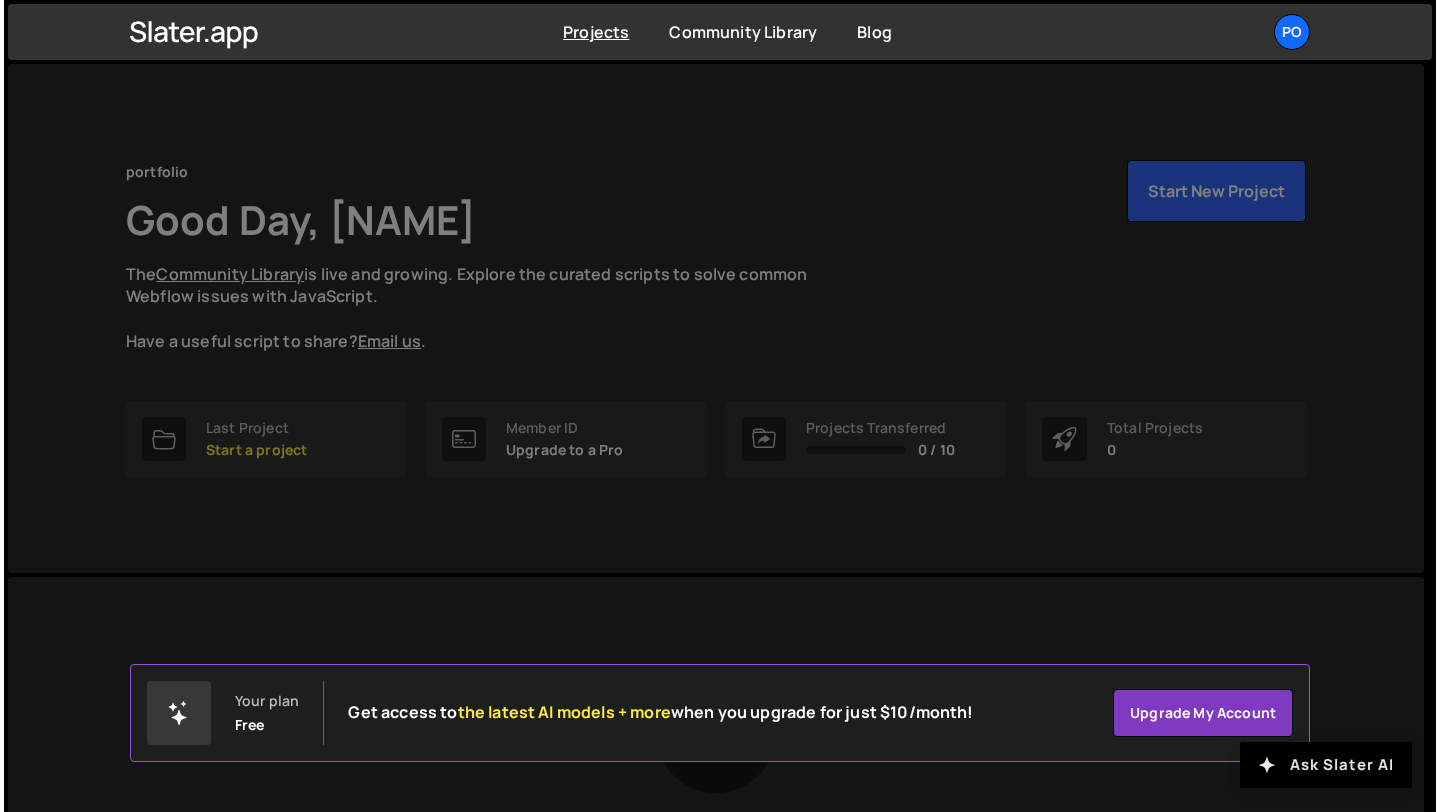 scroll, scrollTop: 0, scrollLeft: 0, axis: both 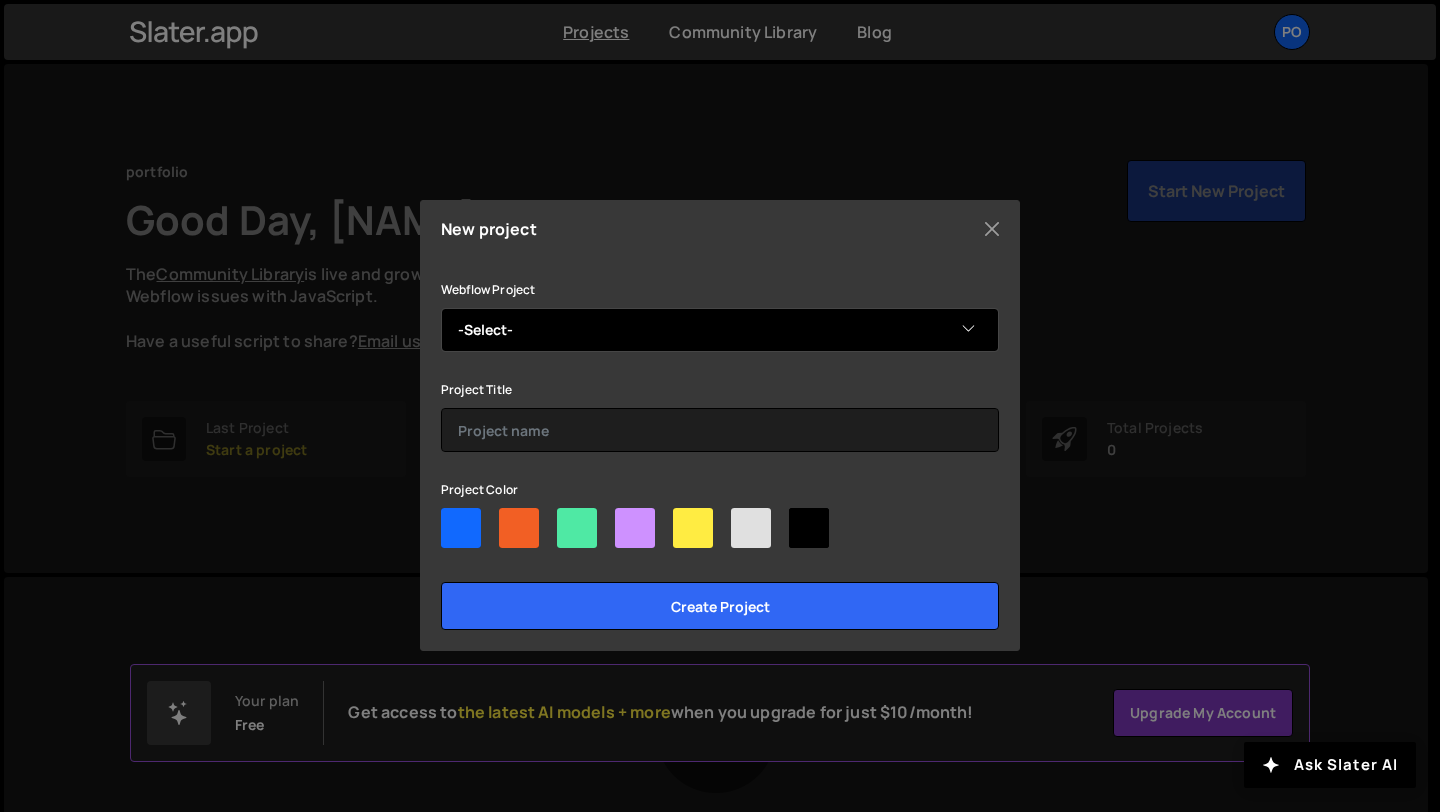 click on "-Select-
Portfolio Mathéo beauchet" at bounding box center [720, 330] 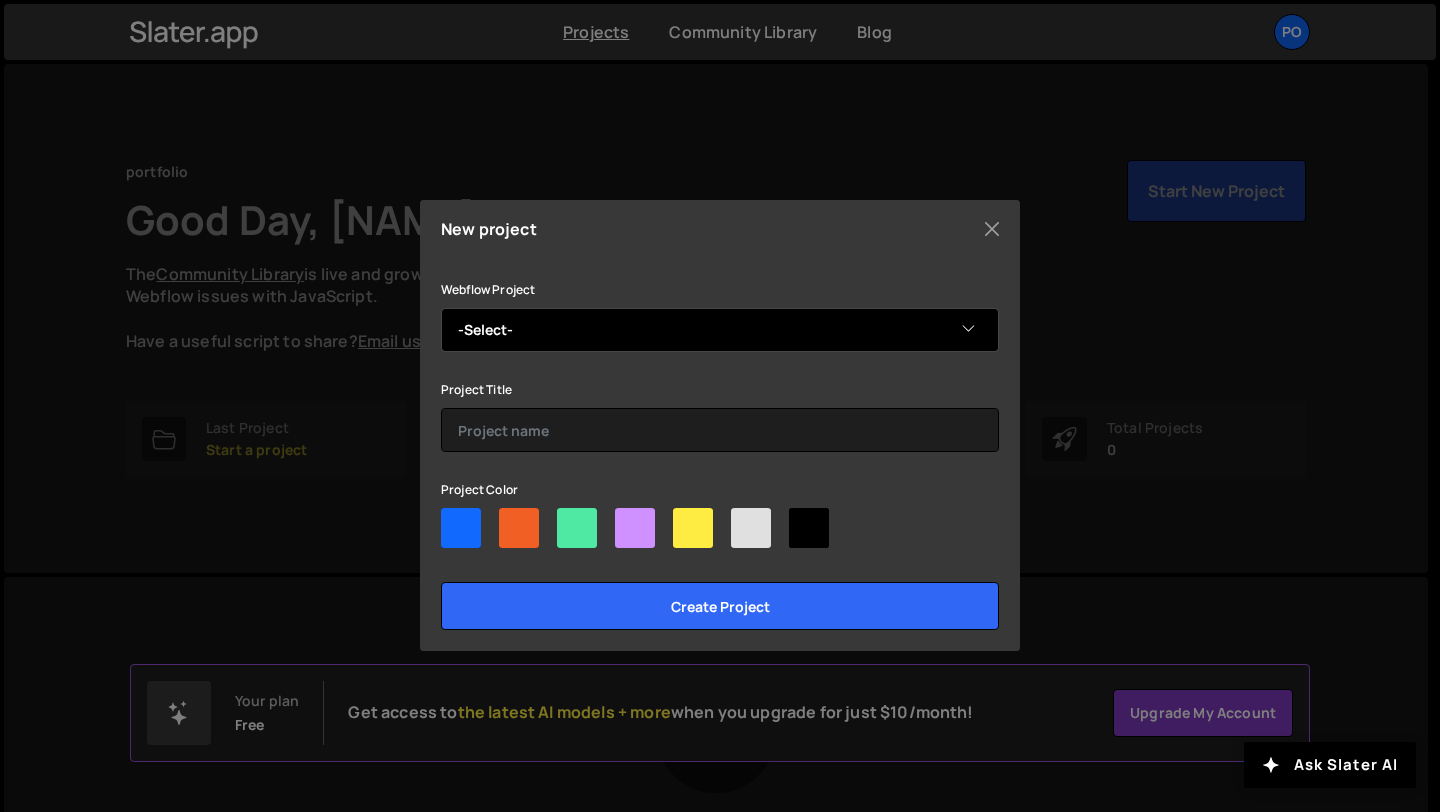 select on "6884ab42669a78282b2ce32f" 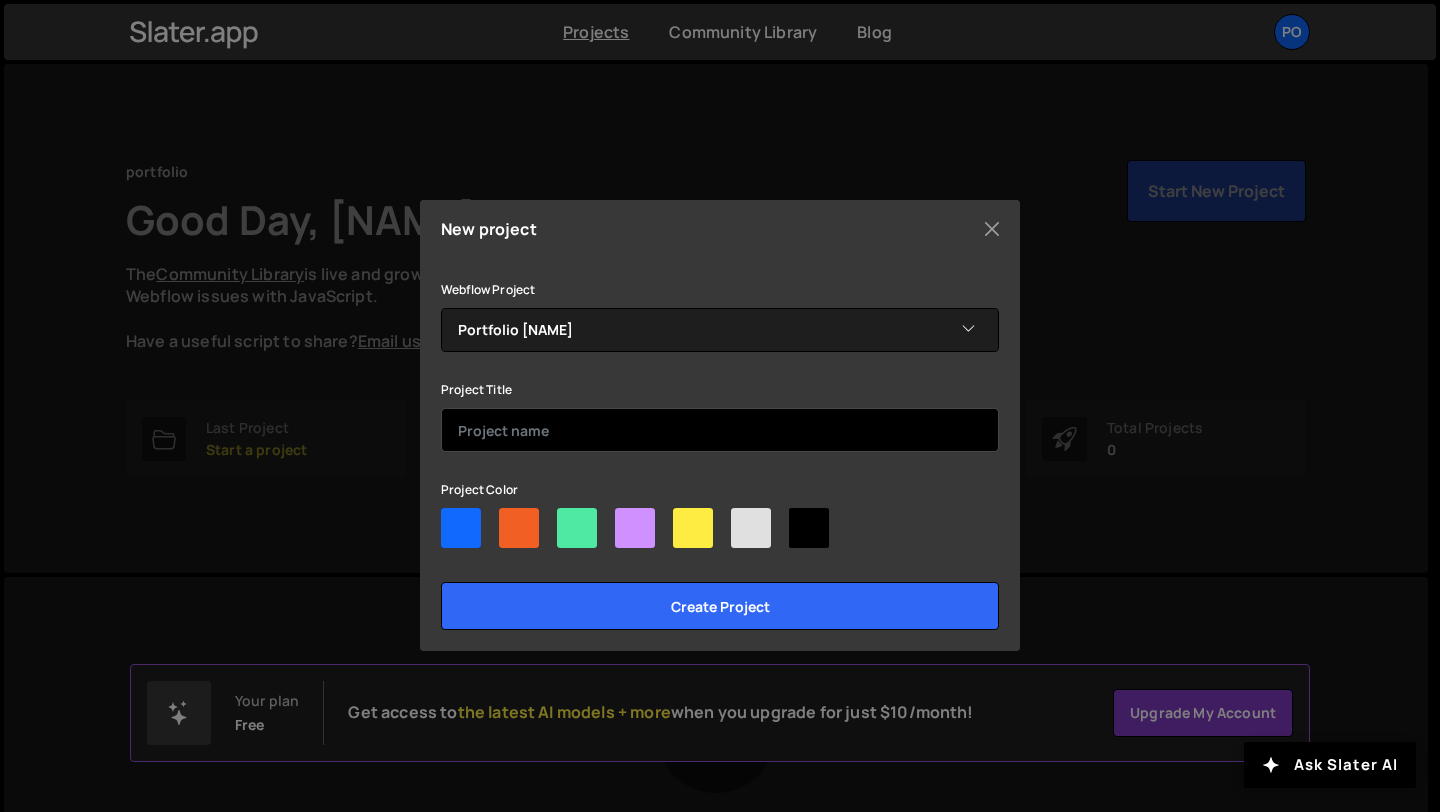 click at bounding box center (720, 430) 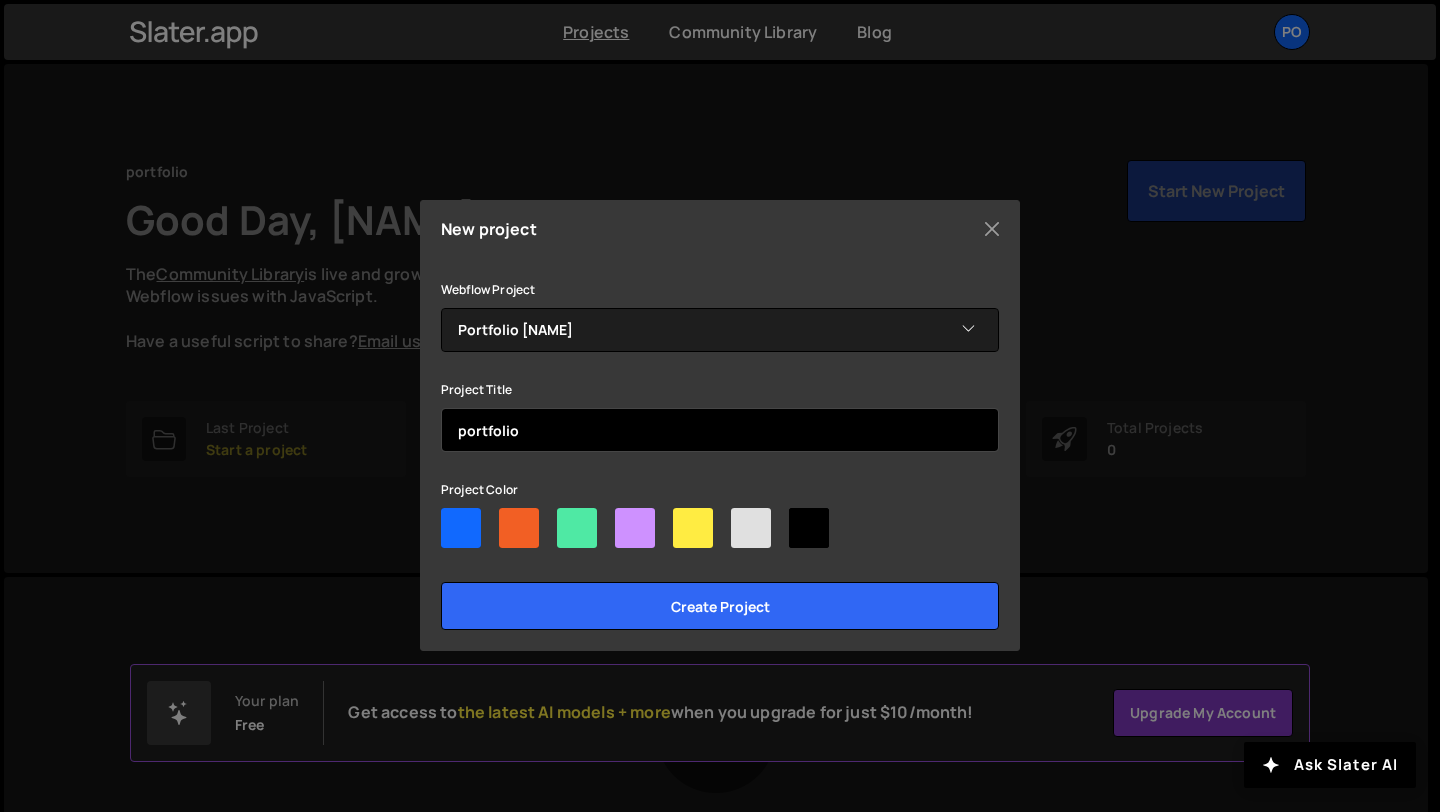 type on "portfolio" 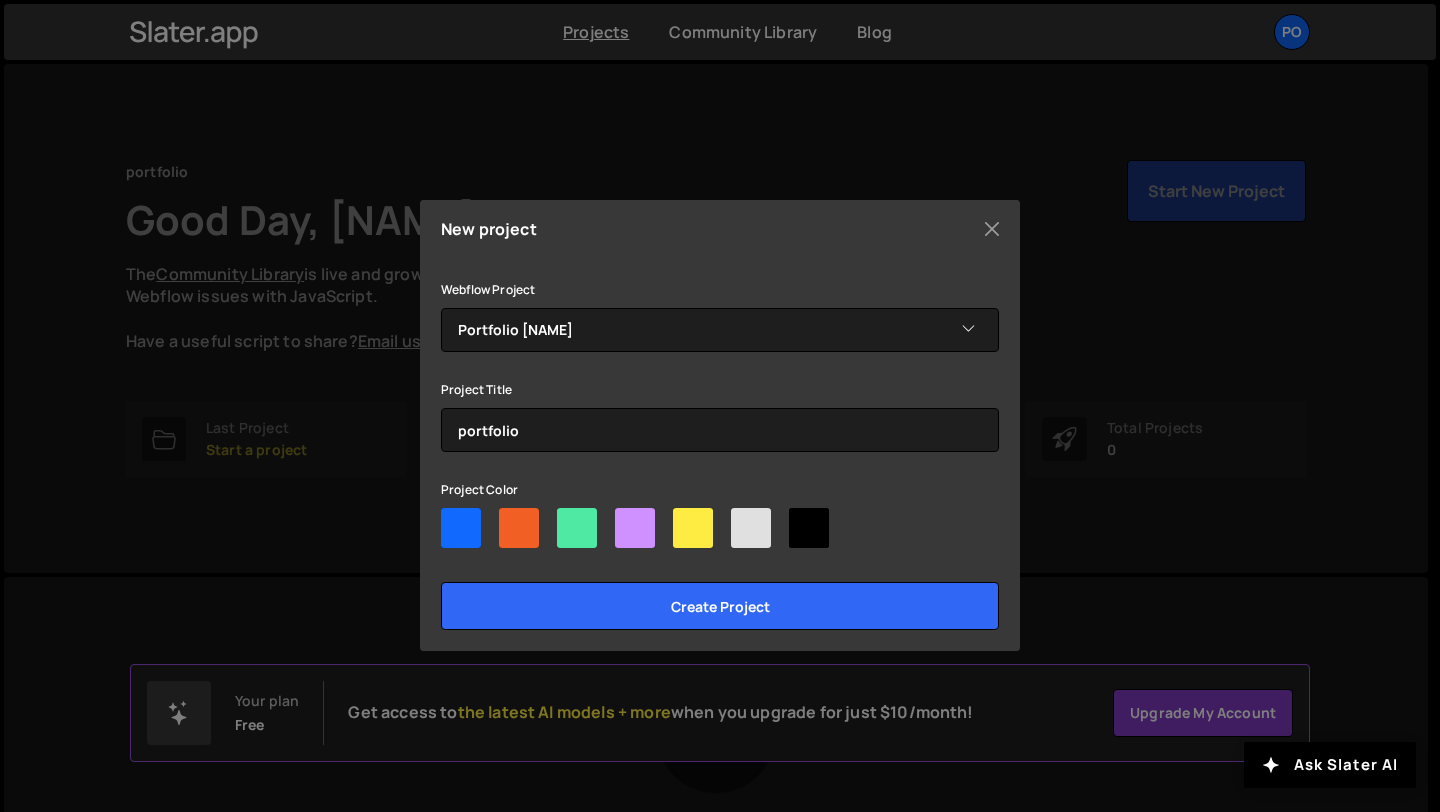 click at bounding box center [461, 528] 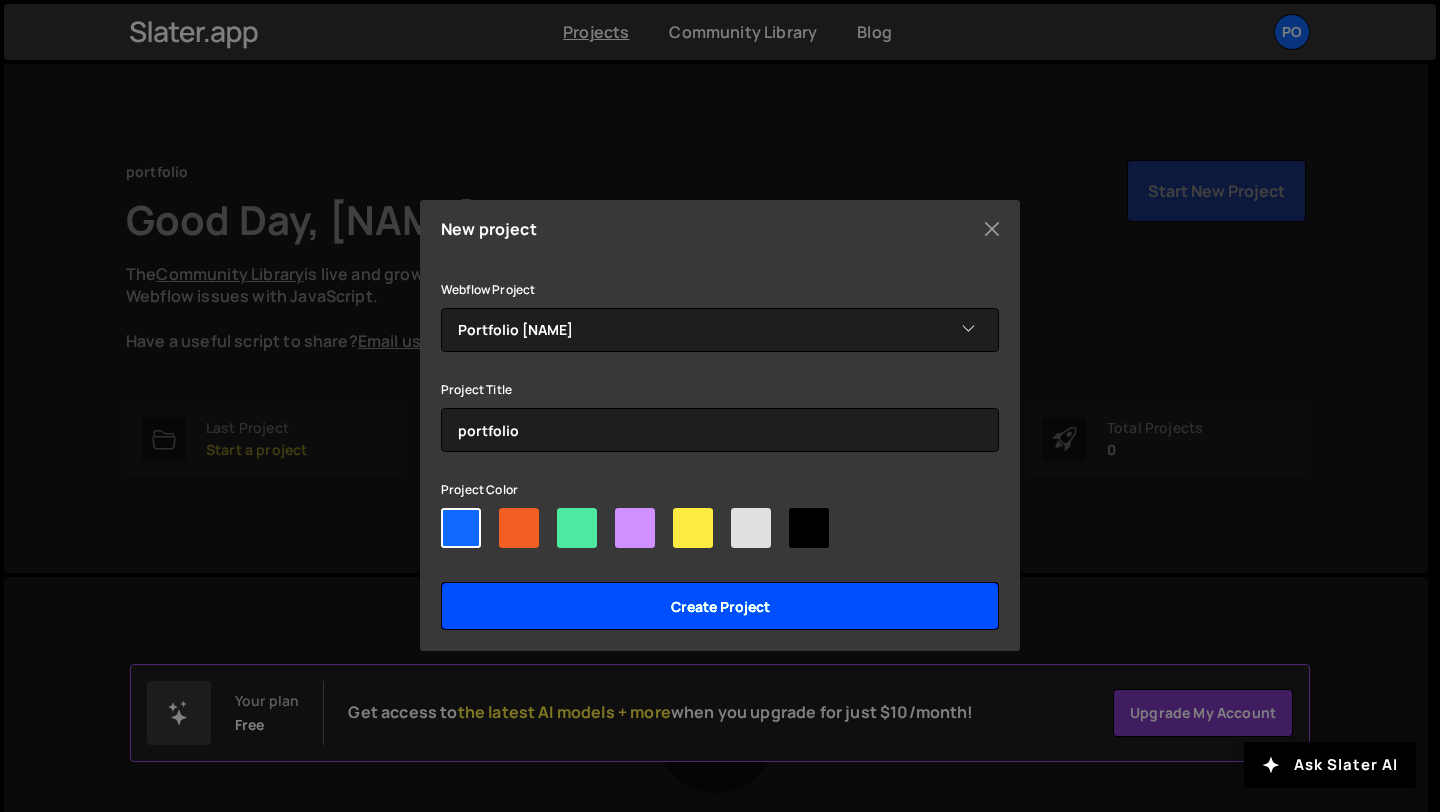 click on "Create project" at bounding box center (720, 606) 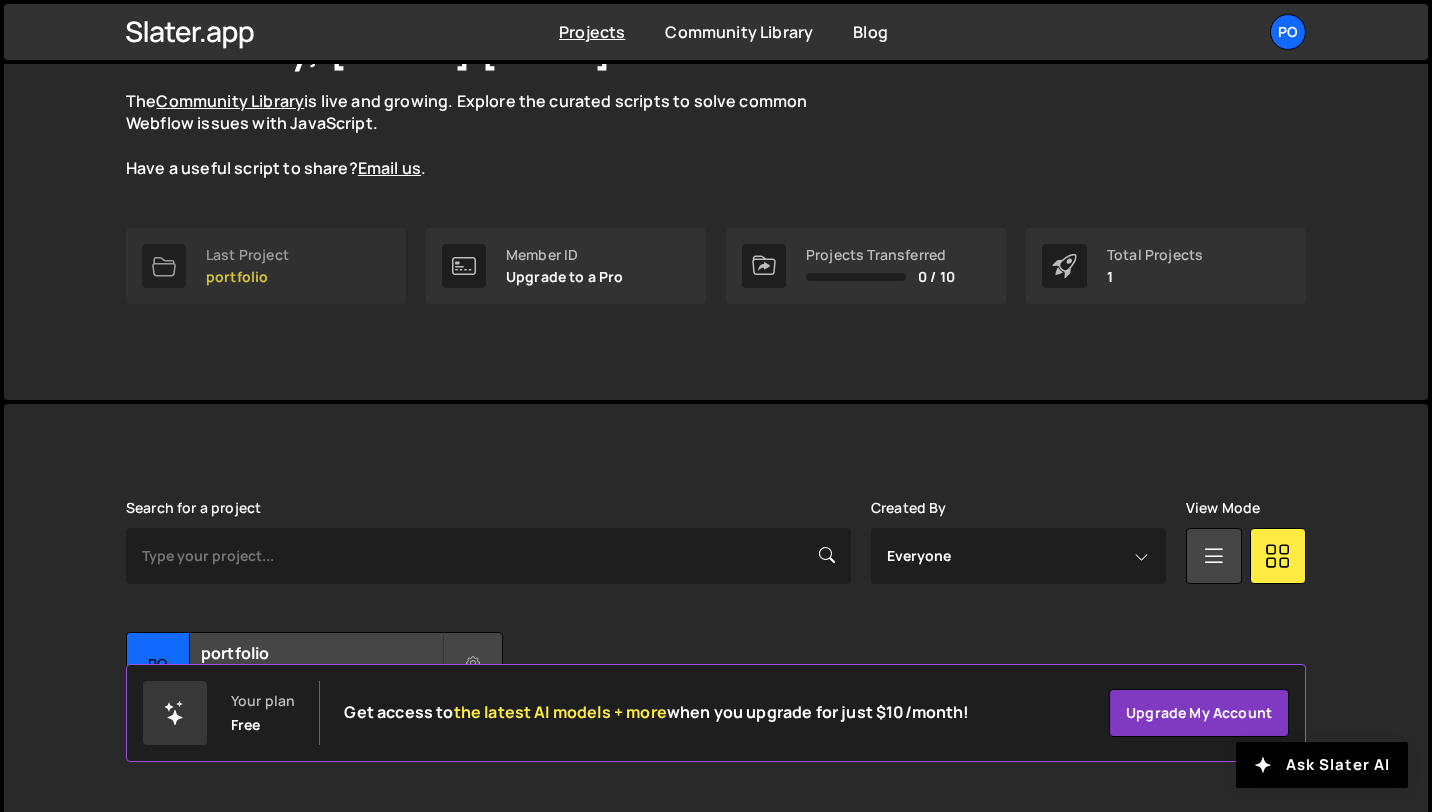 scroll, scrollTop: 217, scrollLeft: 0, axis: vertical 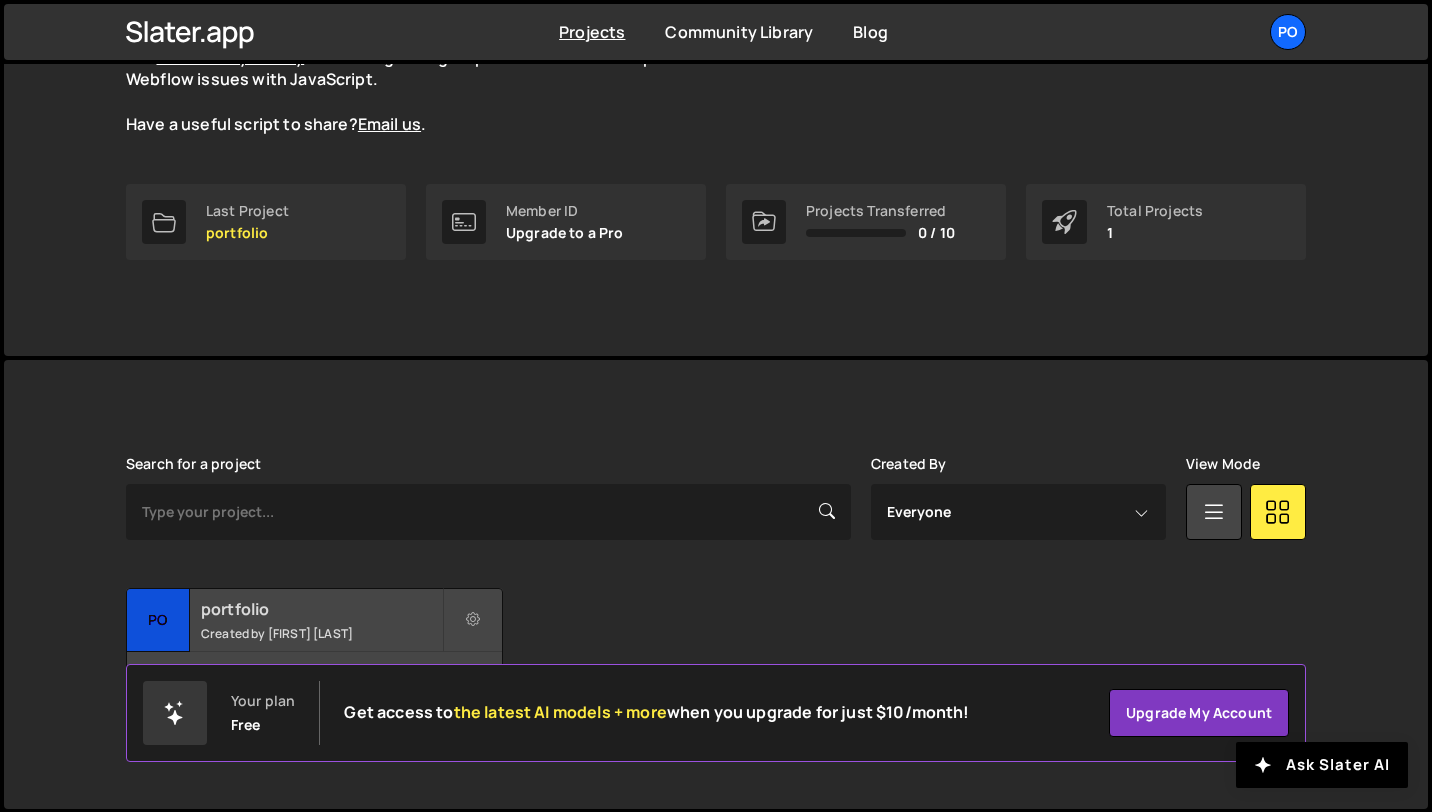 click on "po" at bounding box center [158, 620] 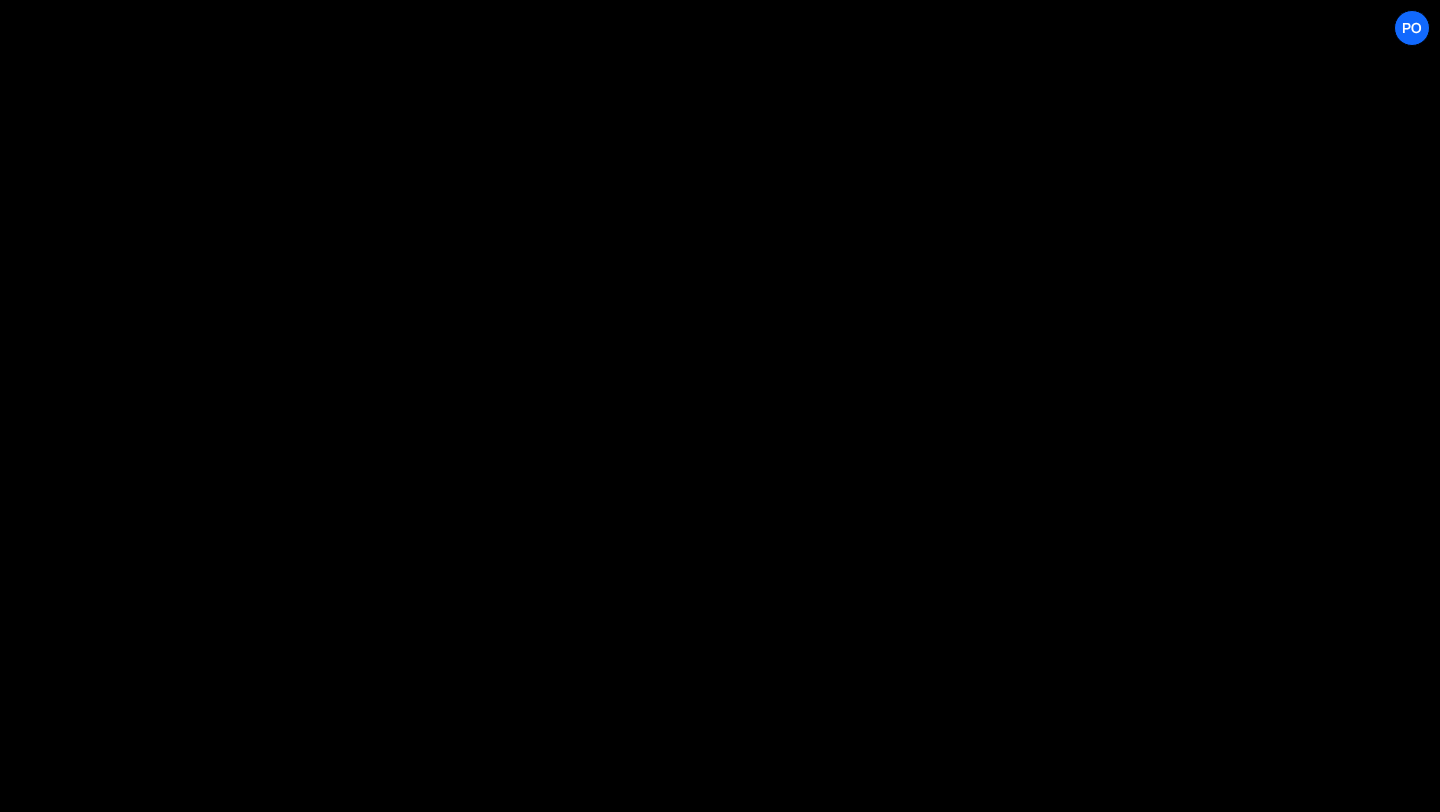 scroll, scrollTop: 0, scrollLeft: 0, axis: both 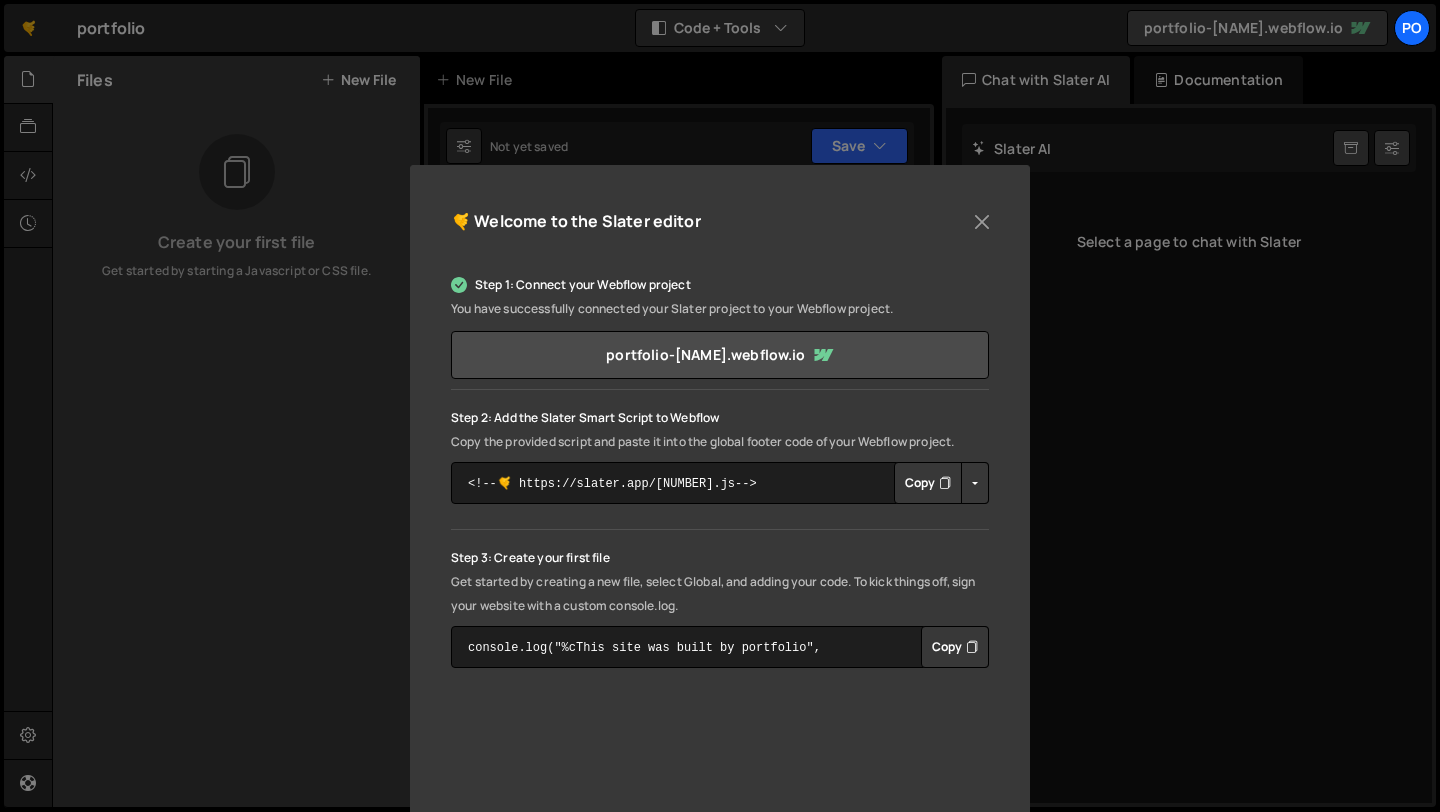 click on "Copy" at bounding box center [928, 483] 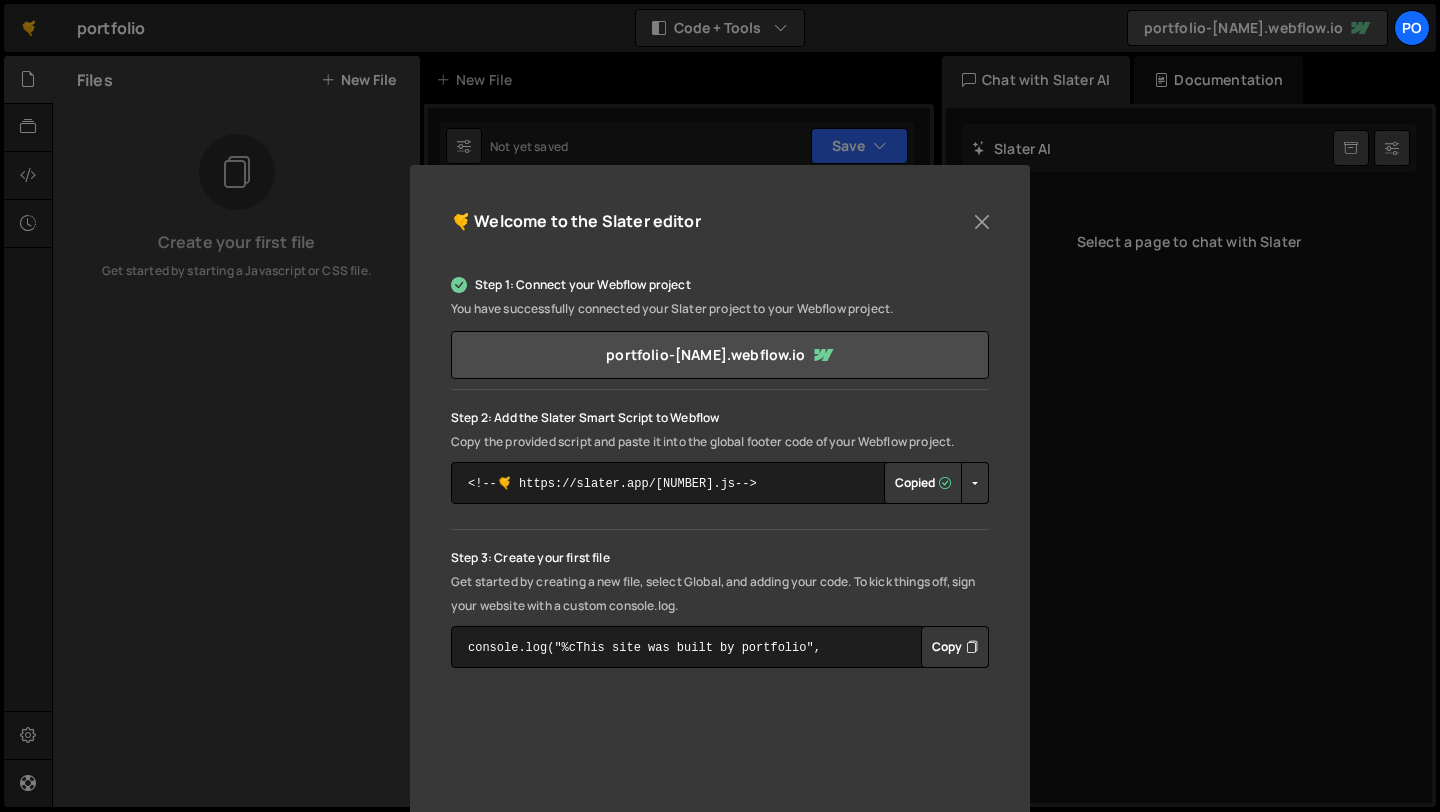 click at bounding box center (975, 483) 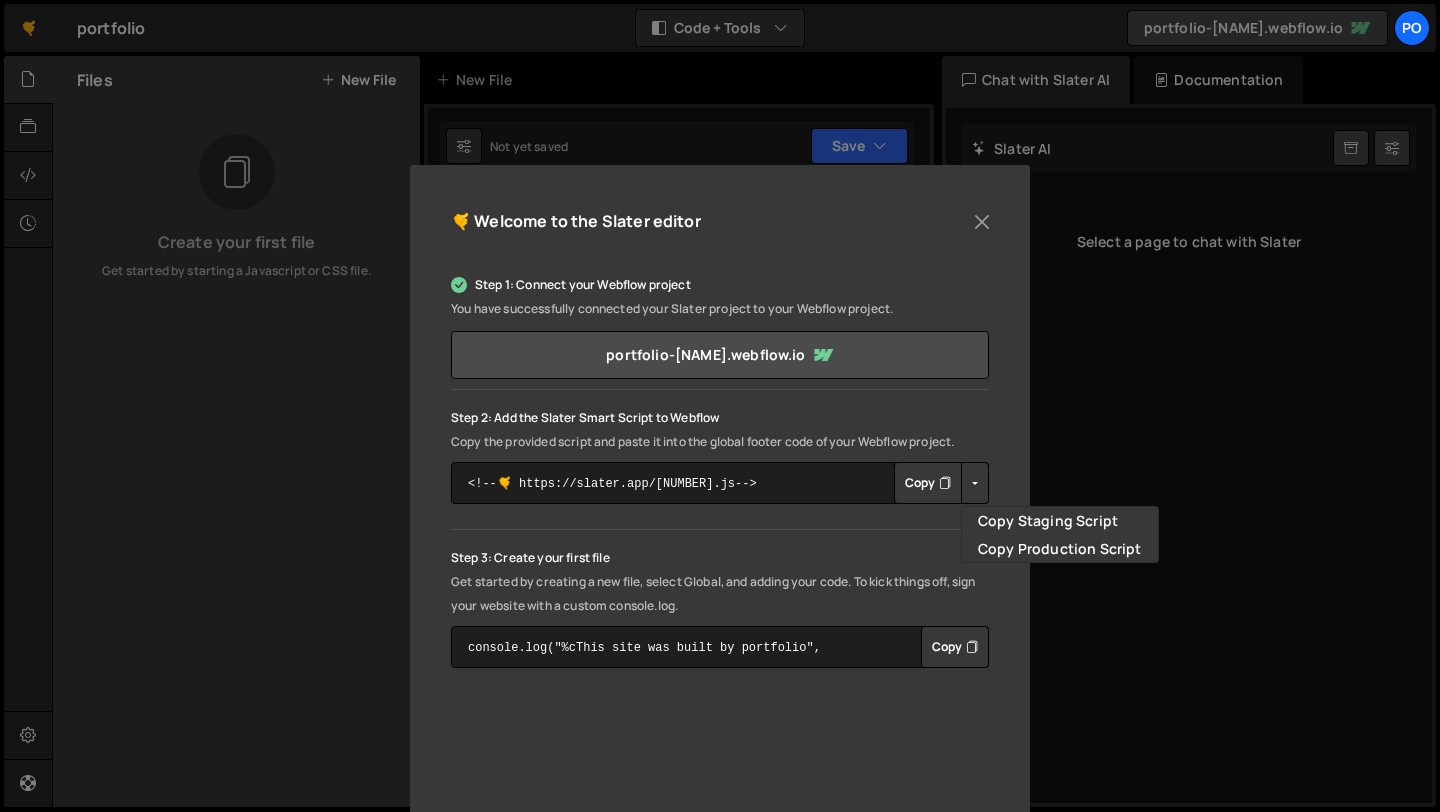 click at bounding box center (975, 483) 